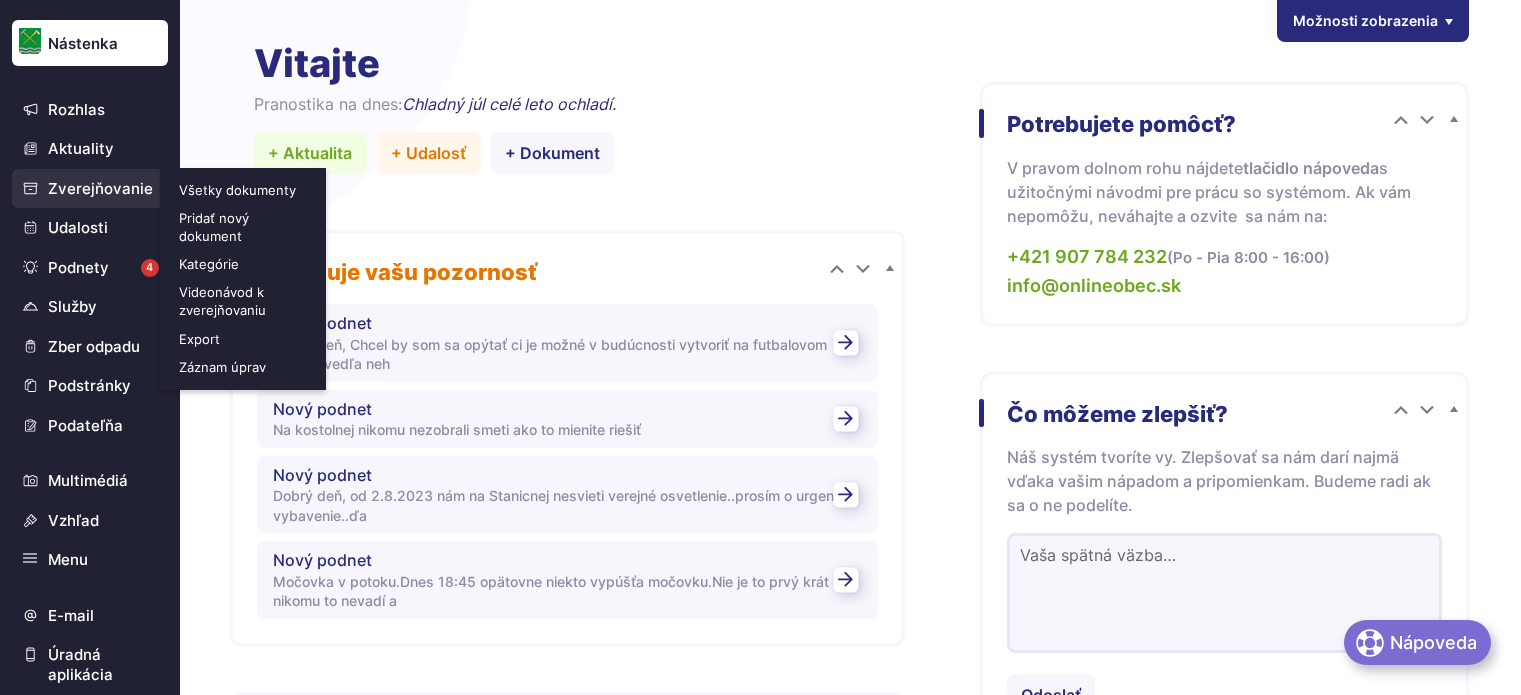 scroll, scrollTop: 0, scrollLeft: 0, axis: both 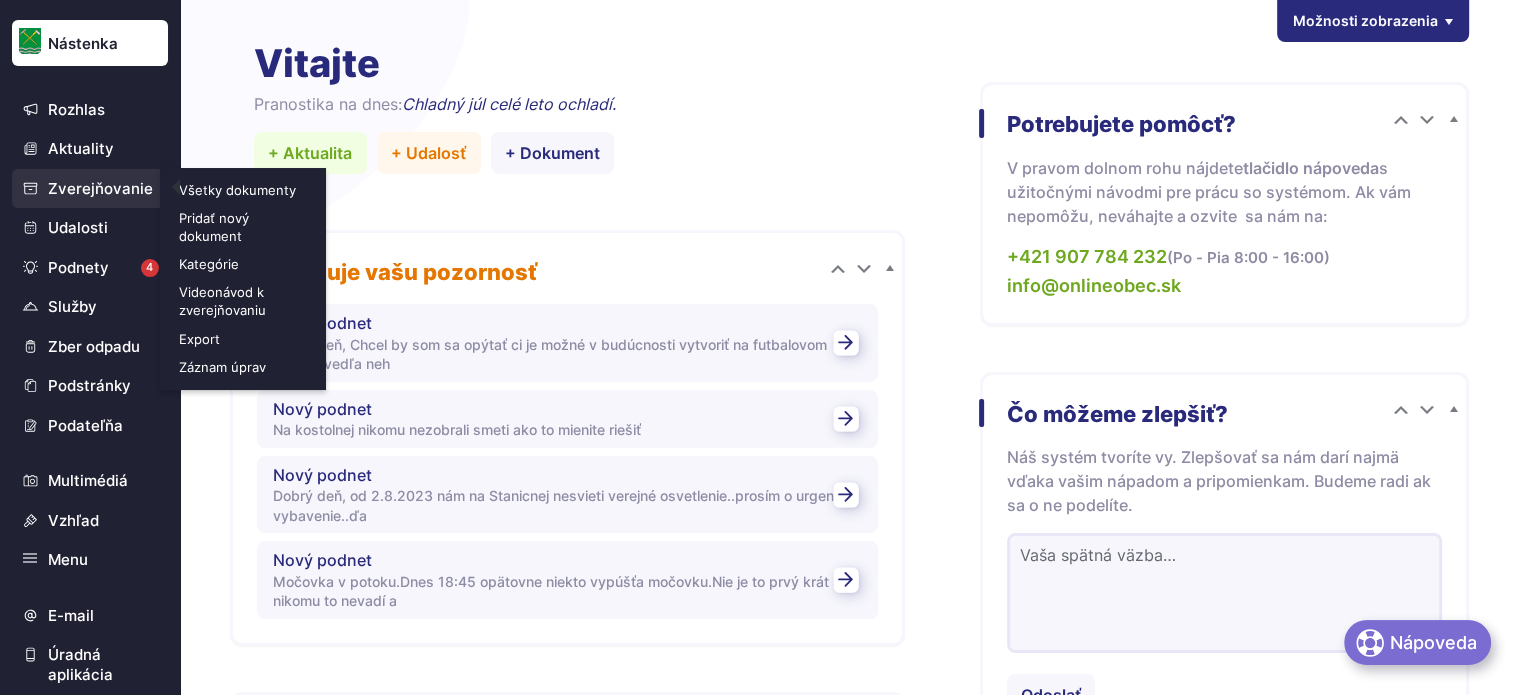 click on "Zverejňovanie" at bounding box center (90, 189) 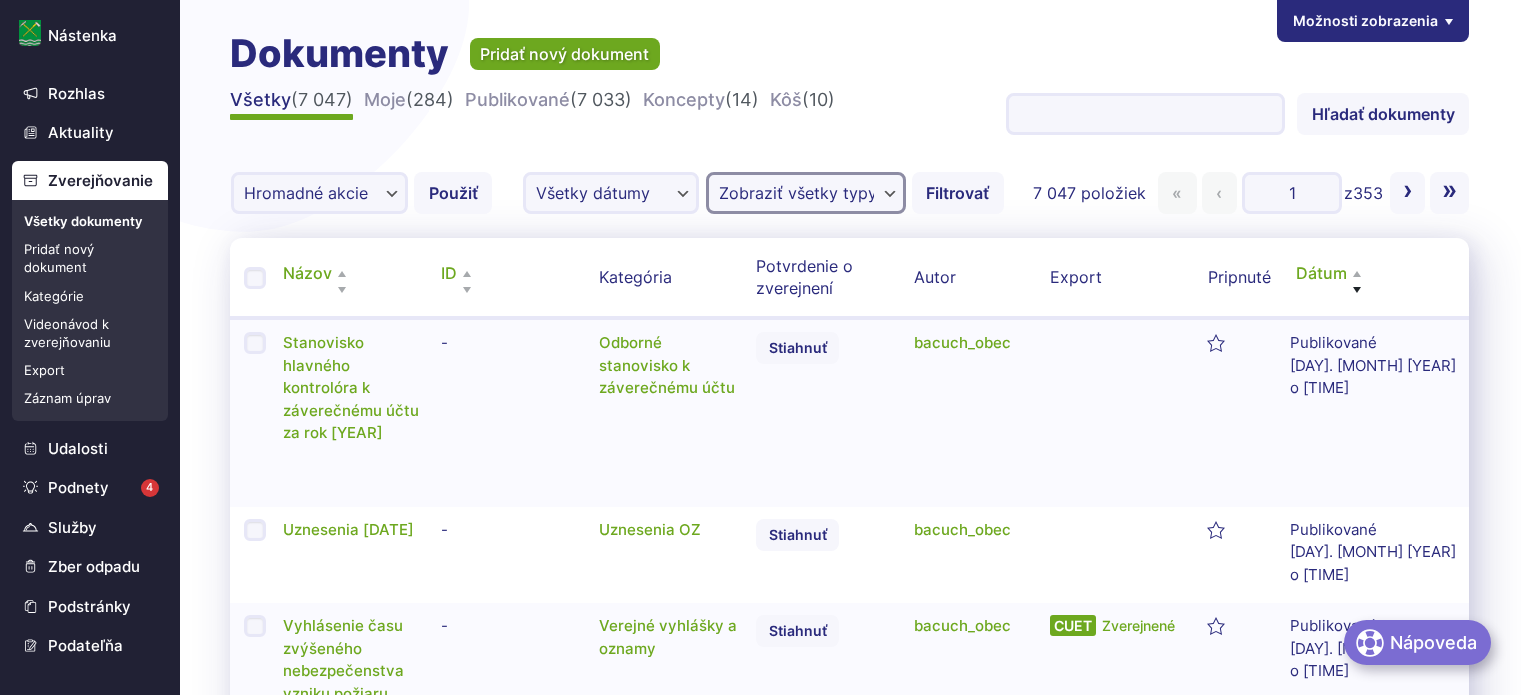 scroll, scrollTop: 0, scrollLeft: 0, axis: both 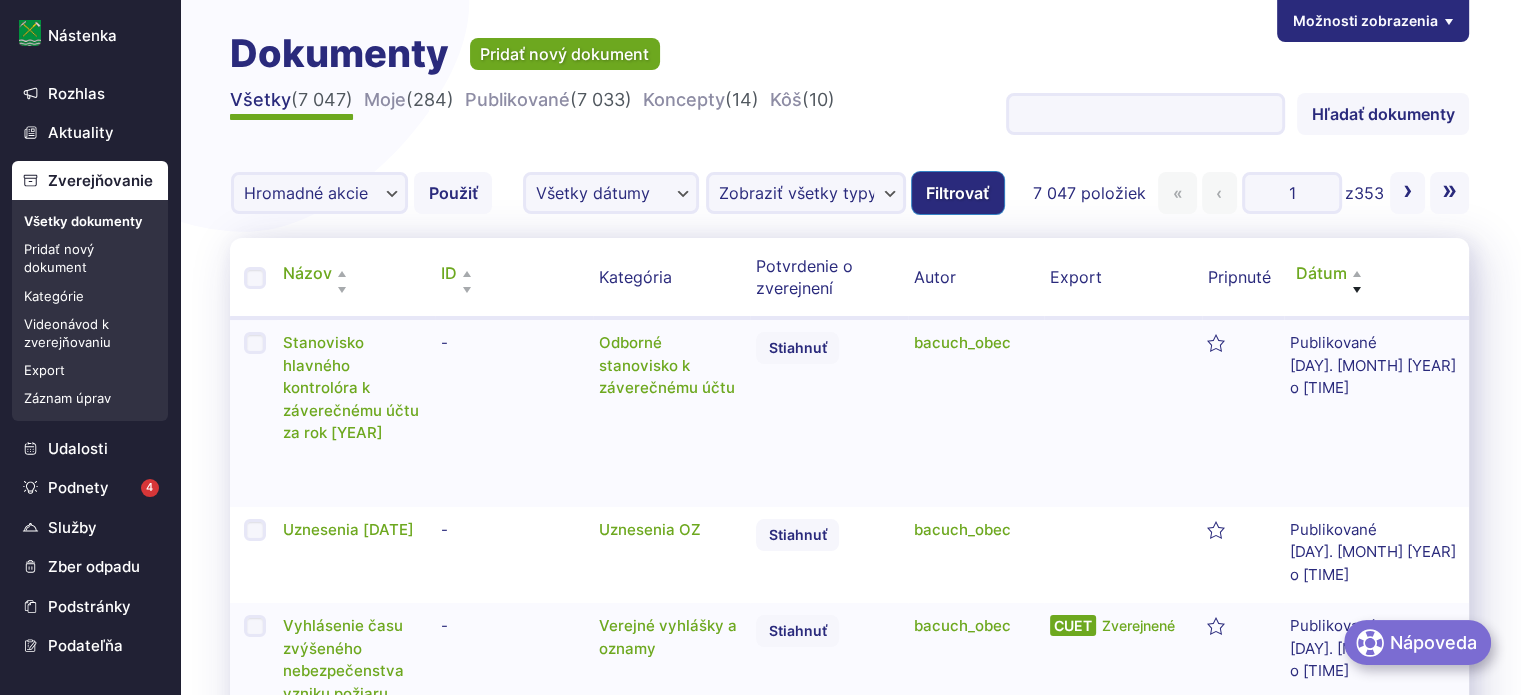 click on "Filtrovať" at bounding box center (958, 193) 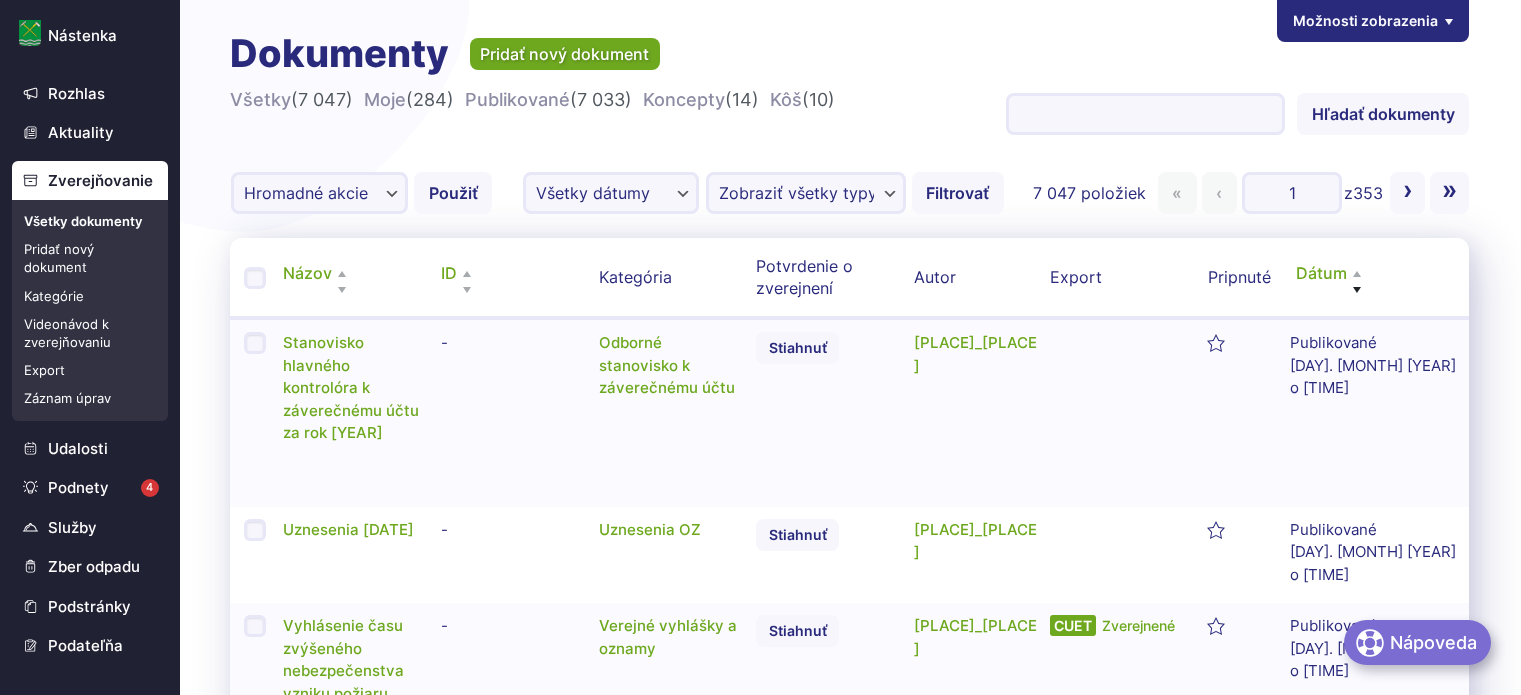 scroll, scrollTop: 0, scrollLeft: 0, axis: both 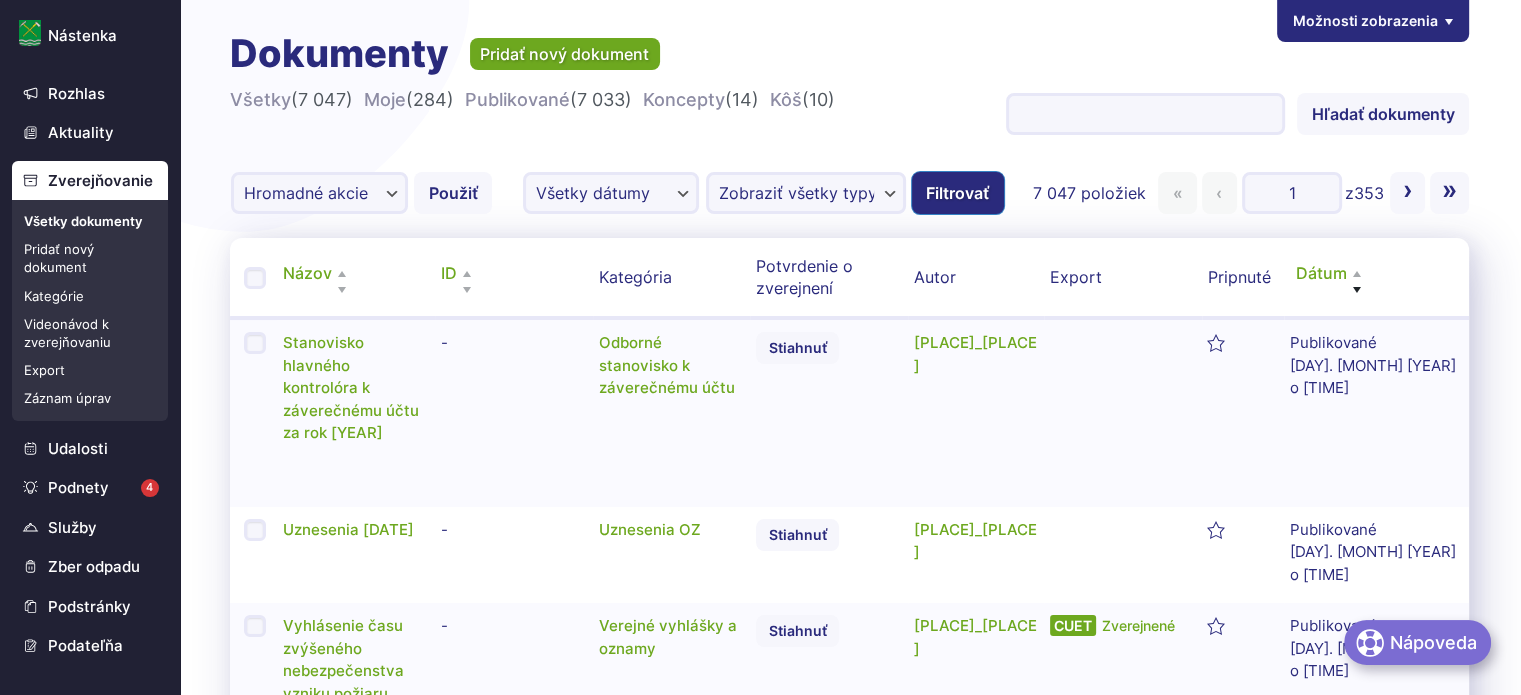 click on "Filtrovať" at bounding box center (958, 193) 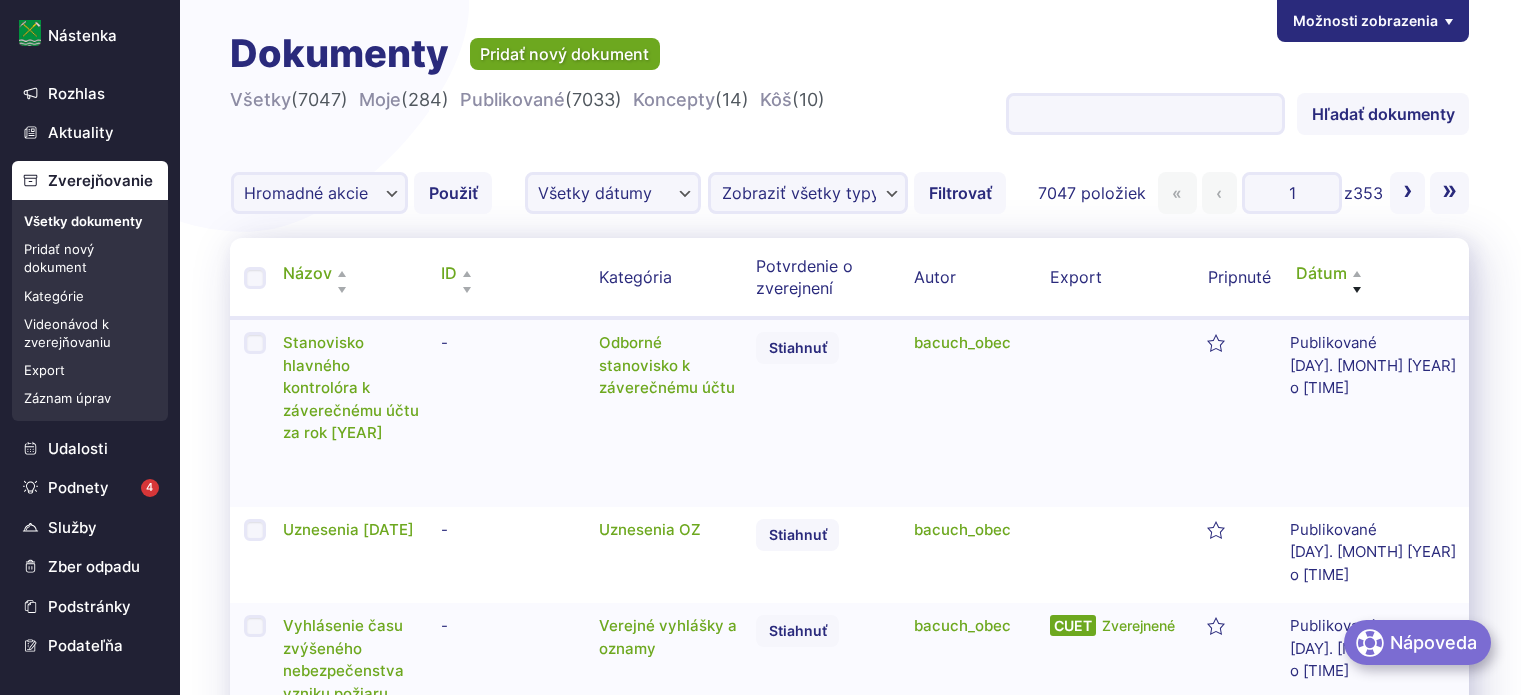 scroll, scrollTop: 0, scrollLeft: 0, axis: both 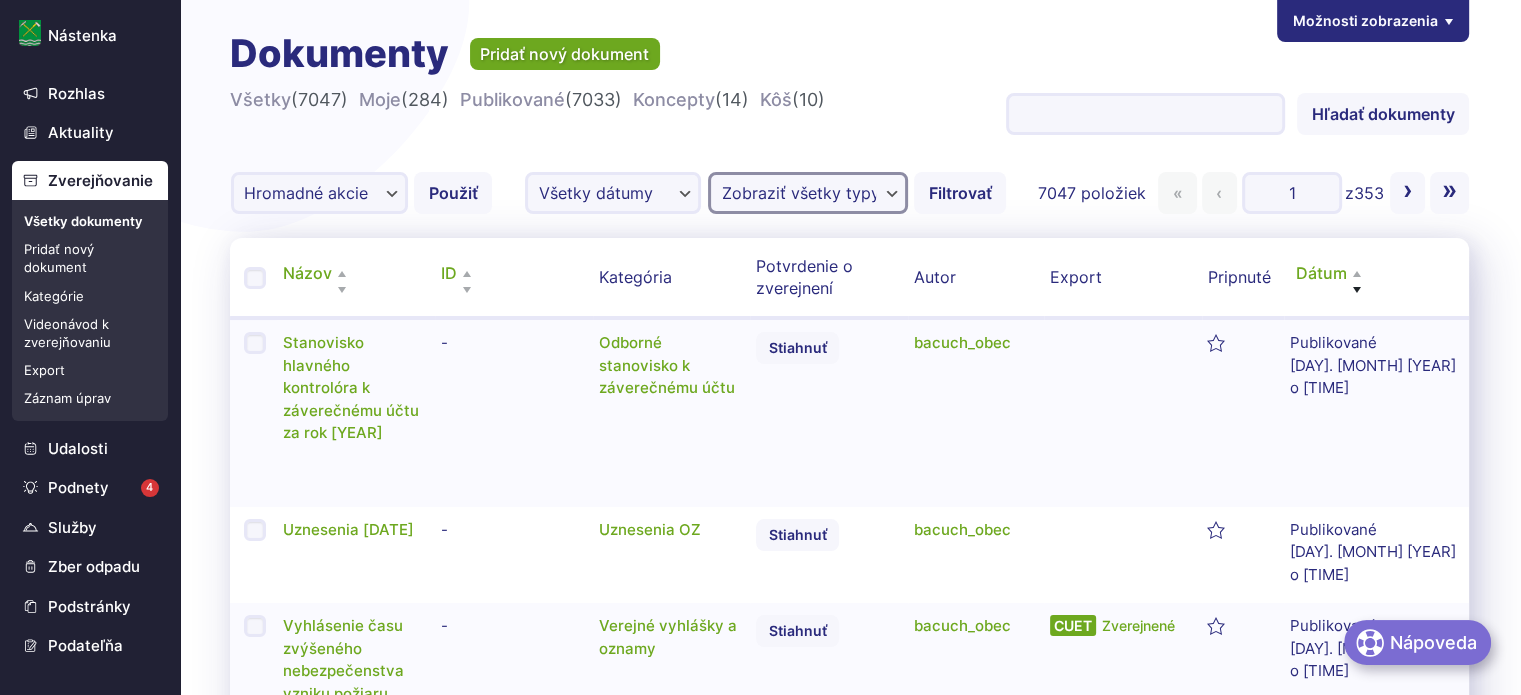 click on "Zobraziť všetky typy dokumentov Archív úradnej tabule ([NUMBER]) Faktúry ([NUMBER]) Financie ([NUMBER]) Hlavný kontrolór ([NUMBER]) Iné ([NUMBER]) Informácie sprístupnené na žiadosť ([NUMBER]) Koncepcie a programy ([NUMBER]) Materiály k zasadaniu ([NUMBER]) Obecné zastupiteľstvo ([NUMBER]) Objednávky ([NUMBER]) Odborné stanovisko k rozpočtu ([NUMBER]) Odborné stanovisko k záverečnému účtu ([NUMBER]) Oznámenia o uložení písomnosti ([NUMBER]) Plán kontrolnej činnosti ([NUMBER]) Poriadky ([NUMBER]) Povinné zverejňovanie ([NUMBER]) Pozvánky na zasadnutia OZ ([NUMBER]) Program k zasadaniu ([NUMBER]) Rozhodnutia o nesprístupnení informácie ([NUMBER]) Rôzne ([NUMBER]) Rozpočtové opatrenia ([NUMBER]) Rozpočty ([NUMBER]) Správy z vykonaných kontrol ([NUMBER]) Uznesenia OZ ([NUMBER]) Verejné obstarávanie ([NUMBER]) Verejné vyhlášky a oznamy ([NUMBER]) Voľby ([NUMBER]) Voľby do europarlamentu ([NUMBER]) Voľby do NRSR ([NUMBER]) Voľby prezidenta ([NUMBER]) Všeobecne záväzné nariadenia ([NUMBER]) Výročné správy ([NUMBER]) Výzvy na predkladanie ponúk ([NUMBER]) VZN – Archív ([NUMBER]) VZN – Platné ([NUMBER]) Zápisnice zasadnutí OZ ([NUMBER]) Zásady a smernice ([NUMBER]) Zmluvy ([NUMBER])" at bounding box center [808, 193] 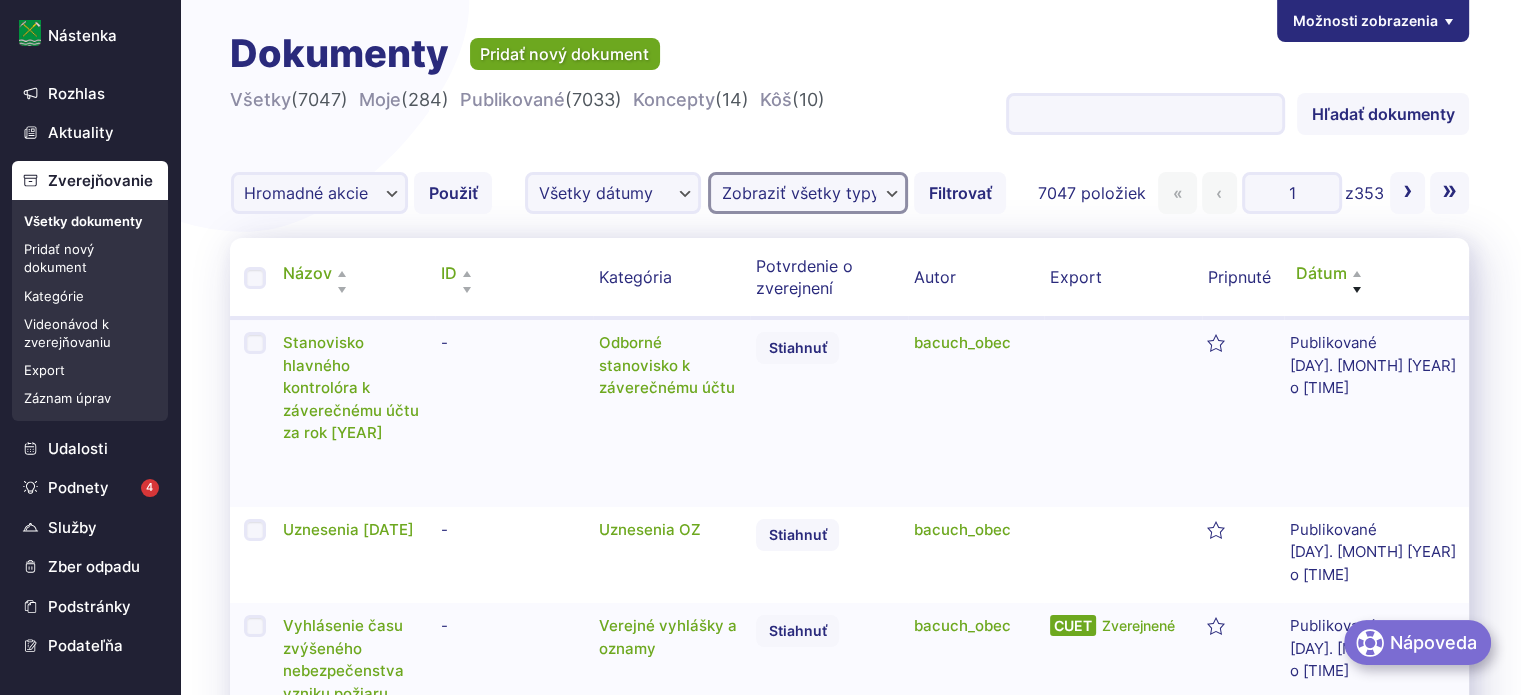 select on "uznesenia-oz" 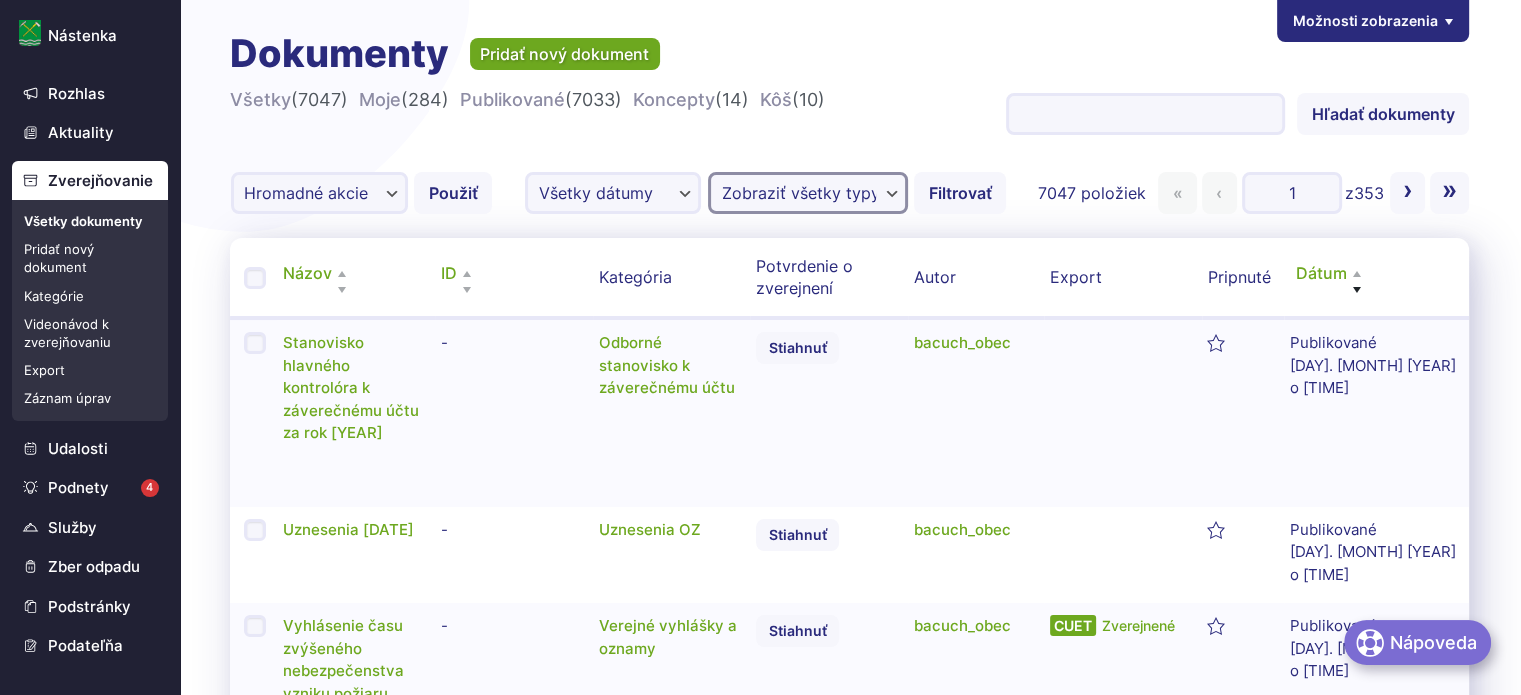click on "Zobraziť všetky typy dokumentov Archív úradnej tabule ([NUMBER]) Faktúry ([NUMBER]) Financie ([NUMBER]) Hlavný kontrolór ([NUMBER]) Iné ([NUMBER]) Informácie sprístupnené na žiadosť ([NUMBER]) Koncepcie a programy ([NUMBER]) Materiály k zasadaniu ([NUMBER]) Obecné zastupiteľstvo ([NUMBER]) Objednávky ([NUMBER]) Odborné stanovisko k rozpočtu ([NUMBER]) Odborné stanovisko k záverečnému účtu ([NUMBER]) Oznámenia o uložení písomnosti ([NUMBER]) Plán kontrolnej činnosti ([NUMBER]) Poriadky ([NUMBER]) Povinné zverejňovanie ([NUMBER]) Pozvánky na zasadnutia OZ ([NUMBER]) Program k zasadaniu ([NUMBER]) Rozhodnutia o nesprístupnení informácie ([NUMBER]) Rôzne ([NUMBER]) Rozpočtové opatrenia ([NUMBER]) Rozpočty ([NUMBER]) Správy z vykonaných kontrol ([NUMBER]) Uznesenia OZ ([NUMBER]) Verejné obstarávanie ([NUMBER]) Verejné vyhlášky a oznamy ([NUMBER]) Voľby ([NUMBER]) Voľby do europarlamentu ([NUMBER]) Voľby do NRSR ([NUMBER]) Voľby prezidenta ([NUMBER]) Všeobecne záväzné nariadenia ([NUMBER]) Výročné správy ([NUMBER]) Výzvy na predkladanie ponúk ([NUMBER]) VZN – Archív ([NUMBER]) VZN – Platné ([NUMBER]) Zápisnice zasadnutí OZ ([NUMBER]) Zásady a smernice ([NUMBER]) Zmluvy ([NUMBER])" at bounding box center [808, 193] 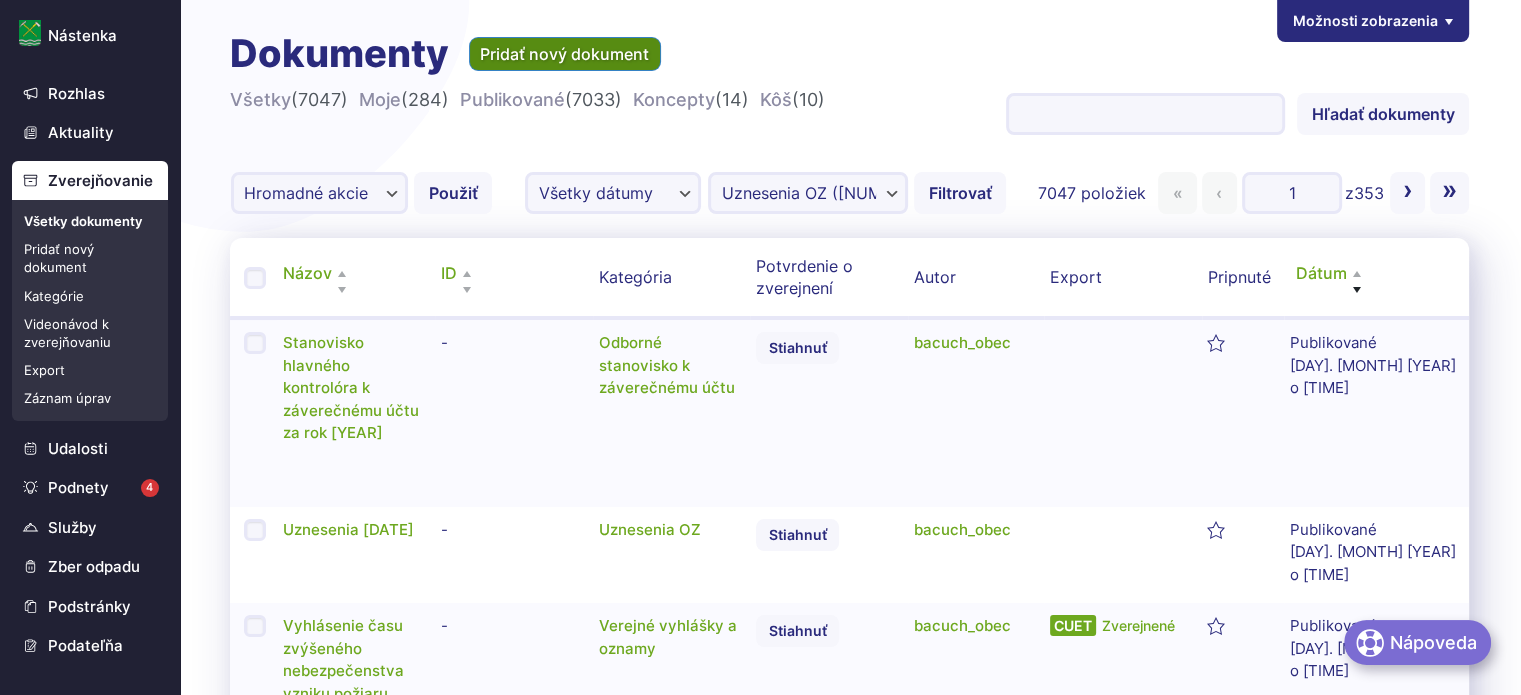 click on "Pridať nový dokument" at bounding box center (565, 54) 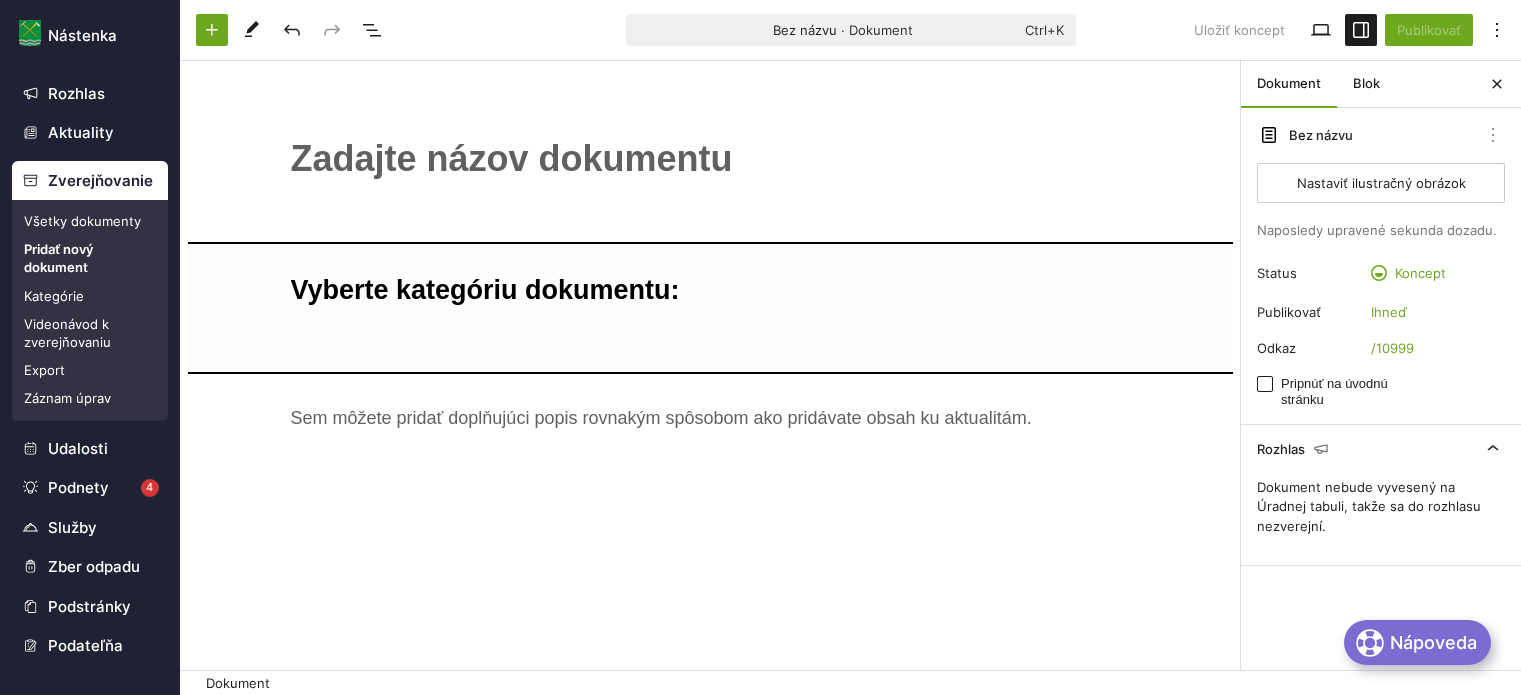 scroll, scrollTop: 0, scrollLeft: 0, axis: both 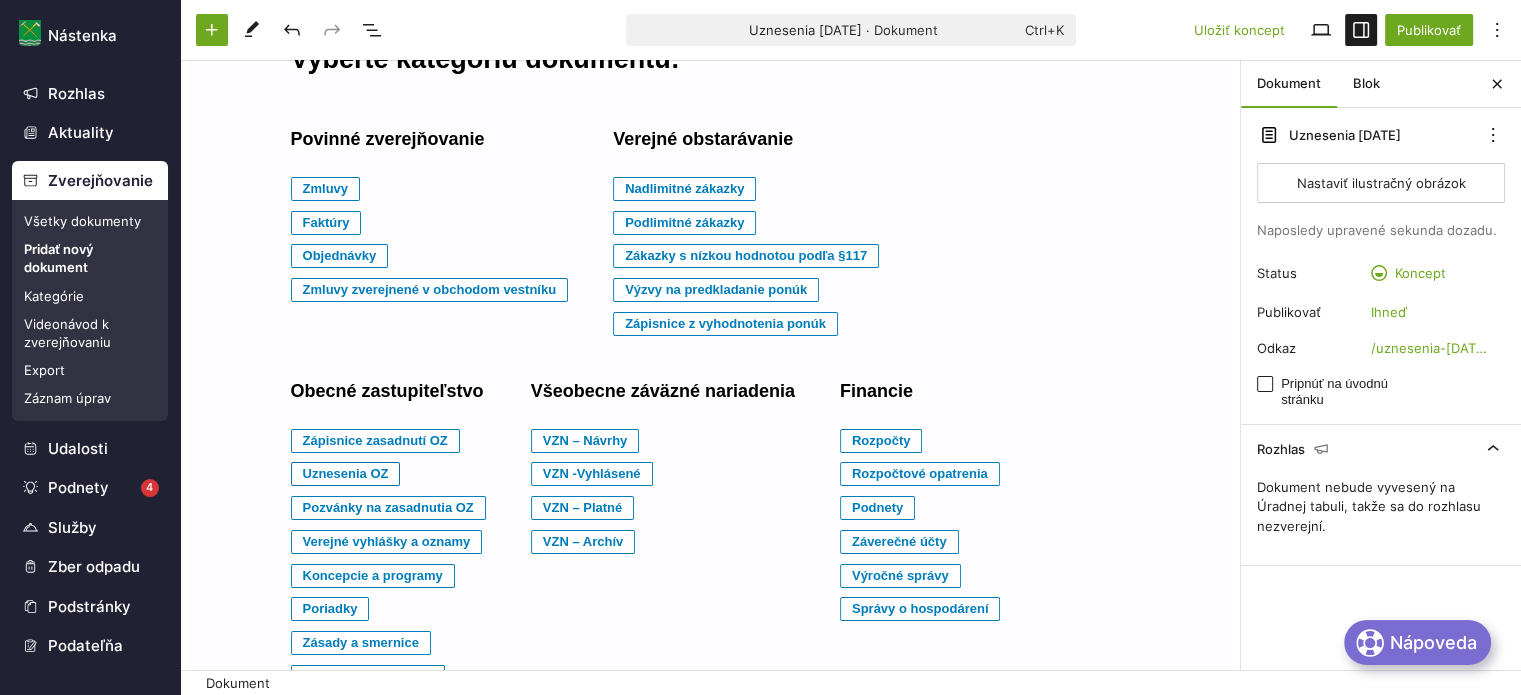 click on "Uznesenia OZ" at bounding box center [326, 189] 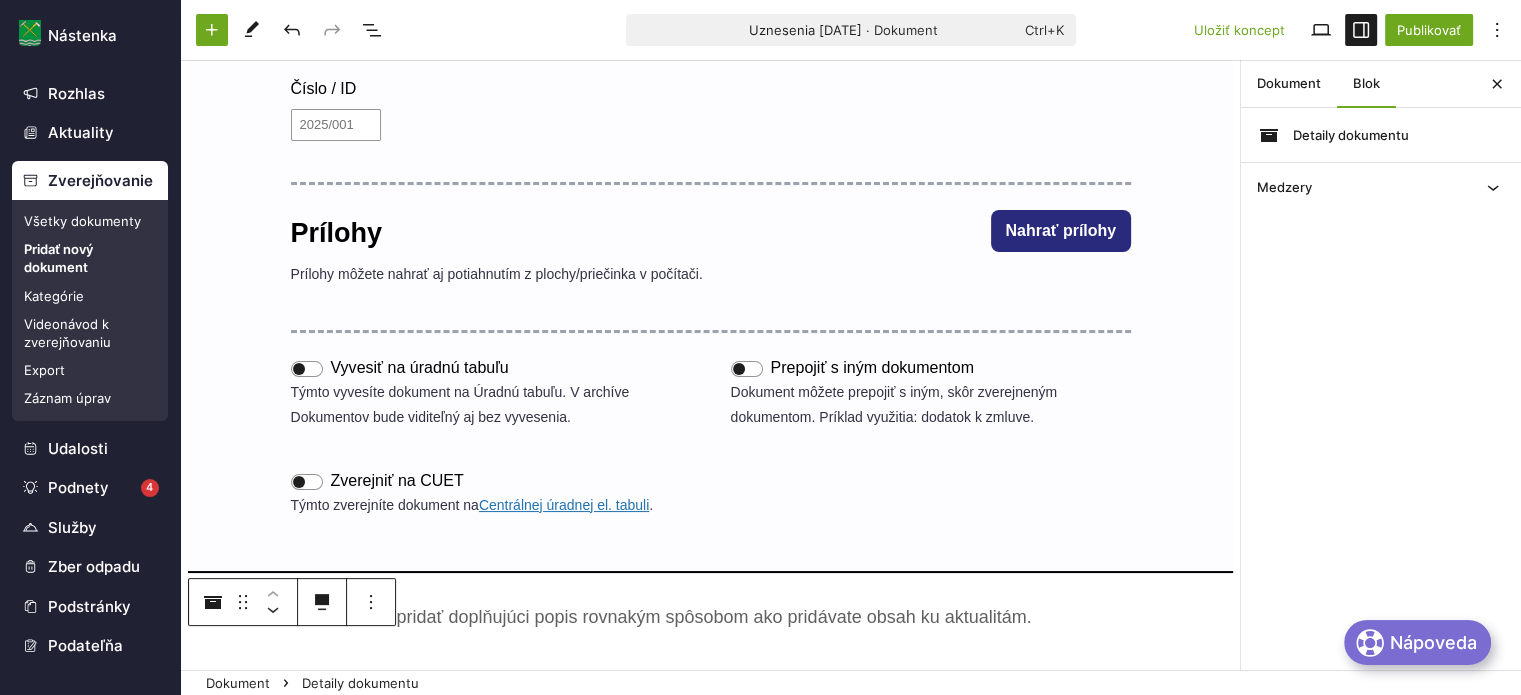 scroll, scrollTop: 288, scrollLeft: 0, axis: vertical 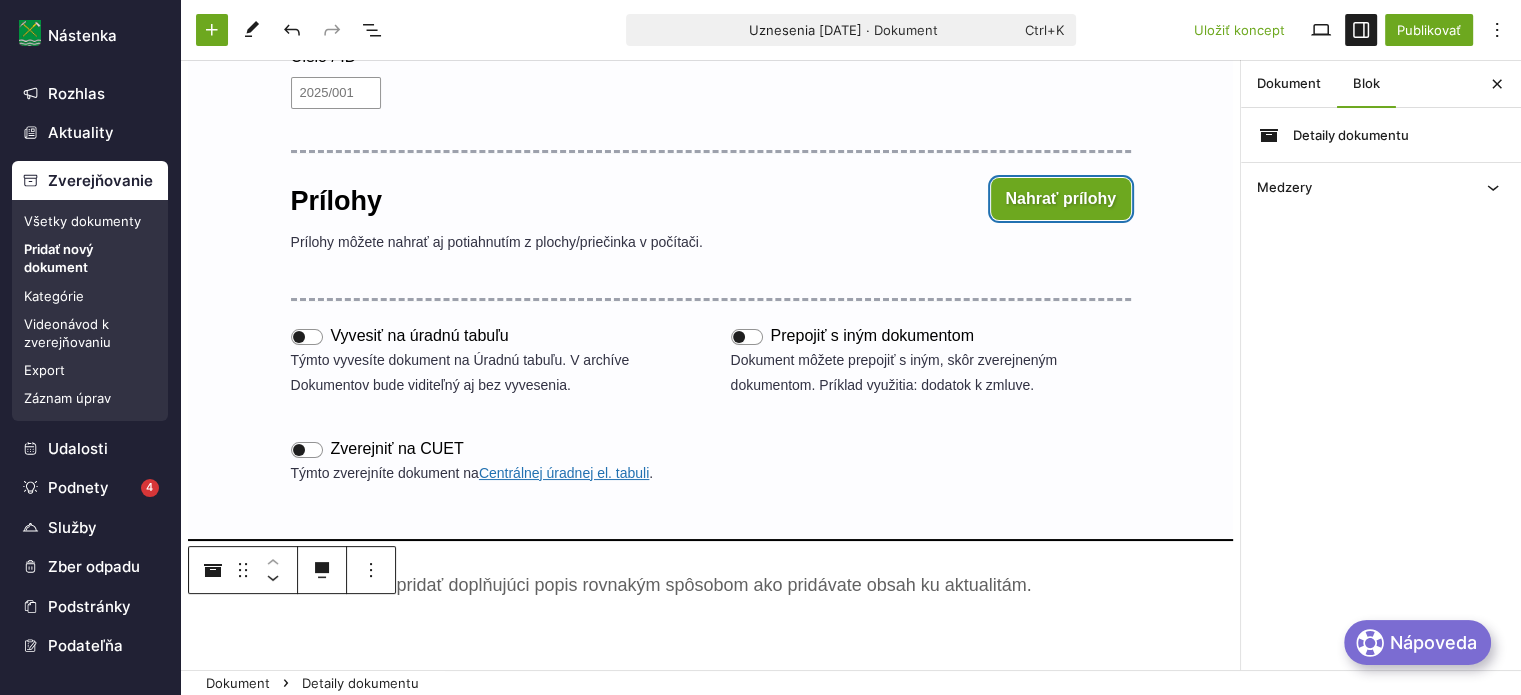 click on "Nahrať prílohy" at bounding box center [1061, 199] 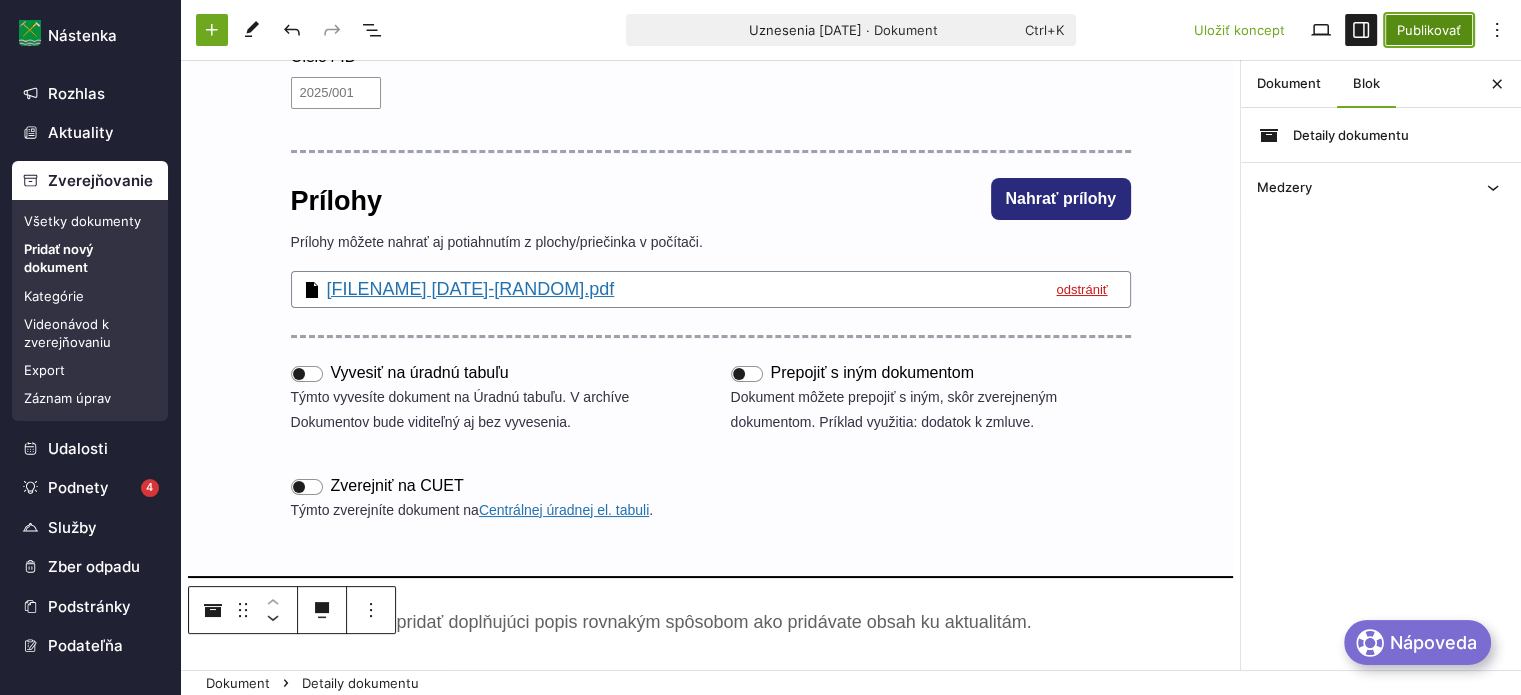 click on "Publikovať" at bounding box center (1429, 30) 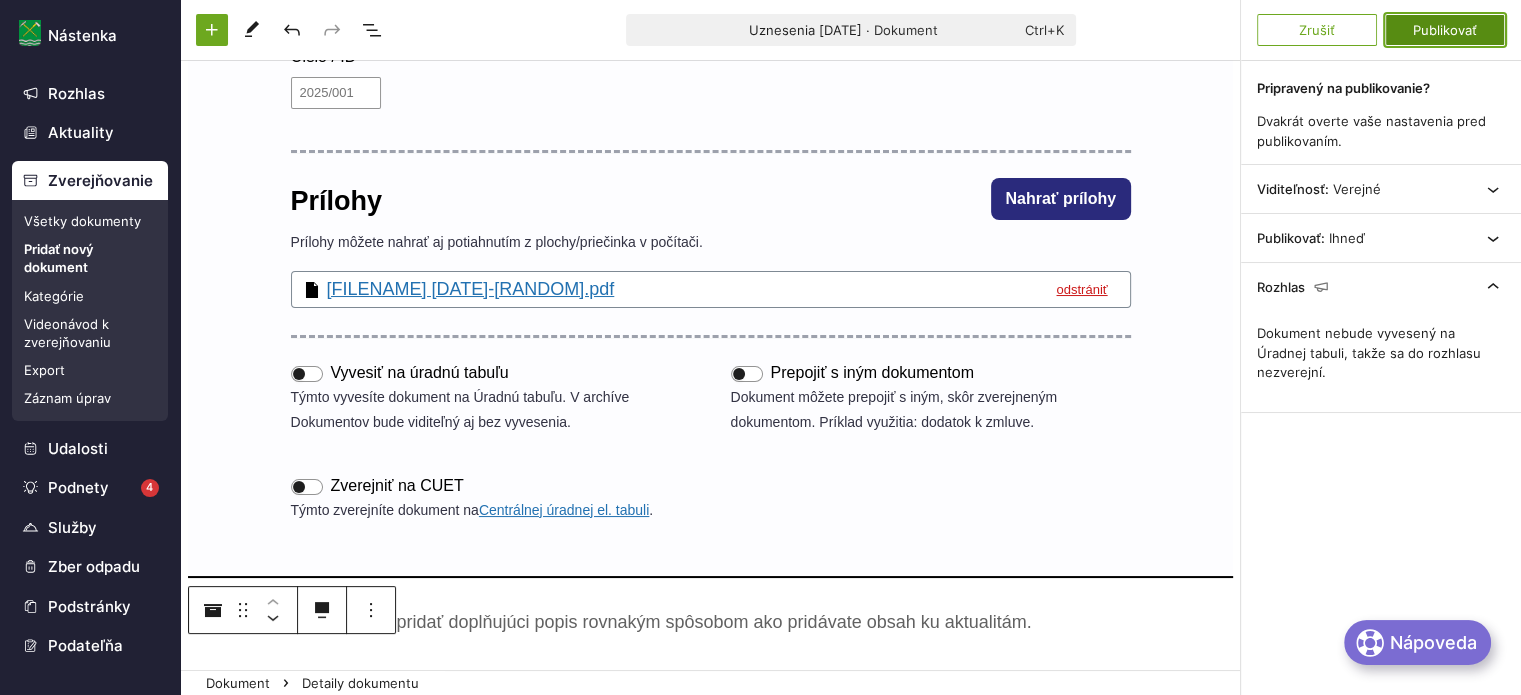 click on "Publikovať" at bounding box center [1445, 30] 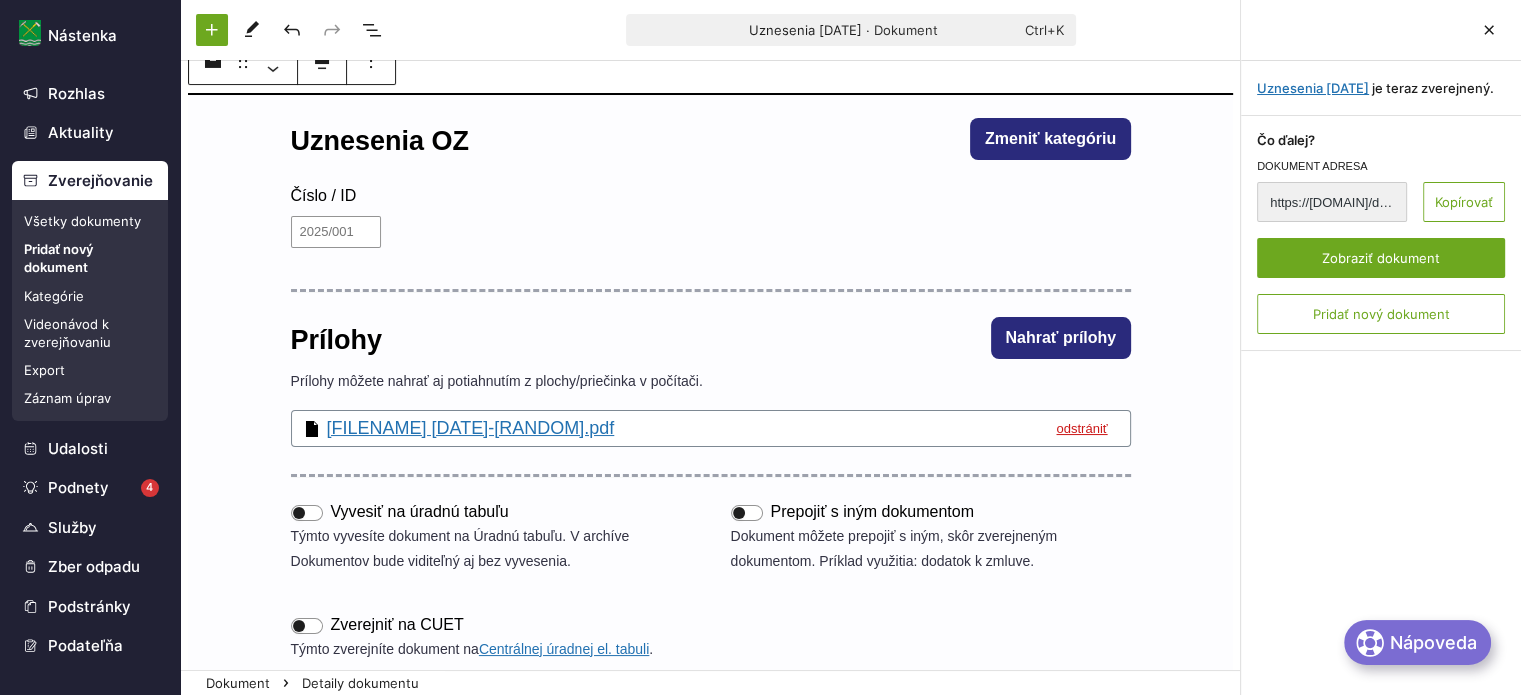 scroll, scrollTop: 68, scrollLeft: 0, axis: vertical 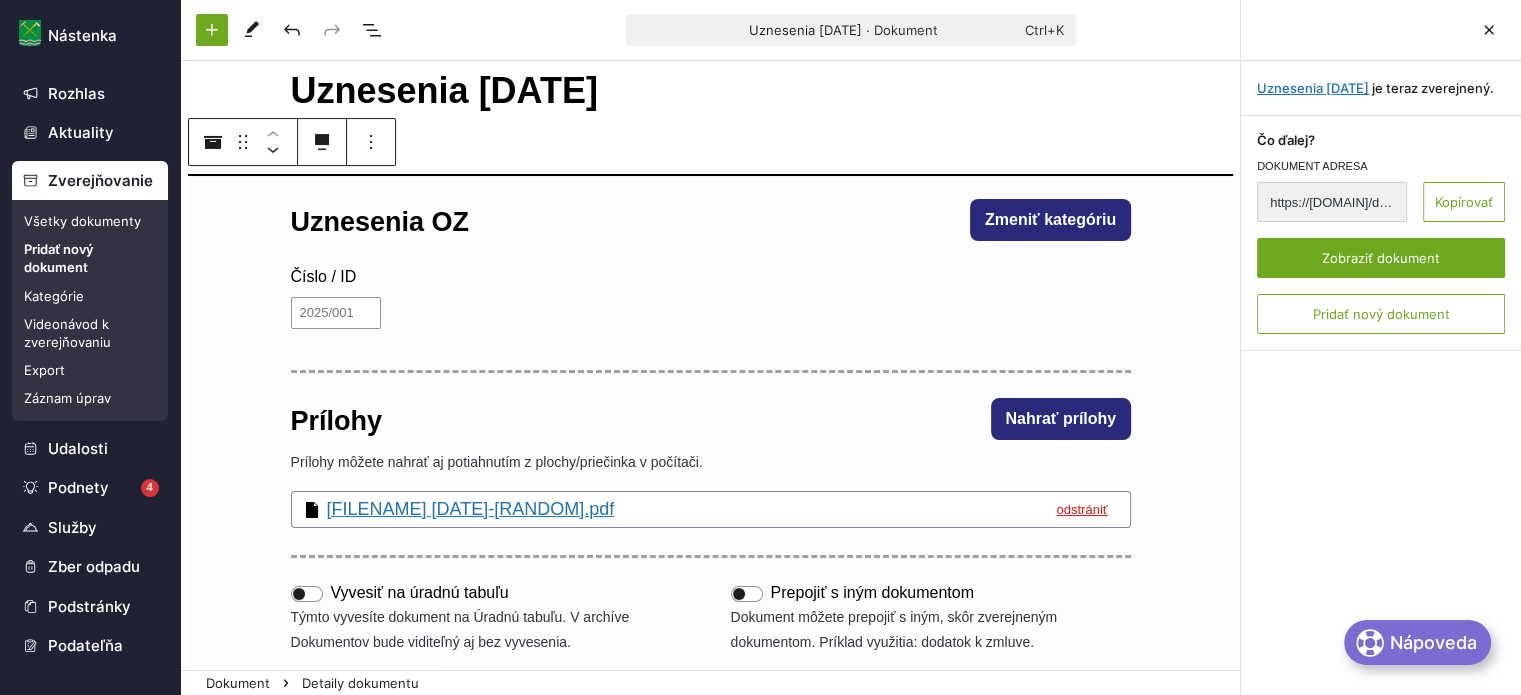 click on "Všetky dokumenty" at bounding box center (90, 221) 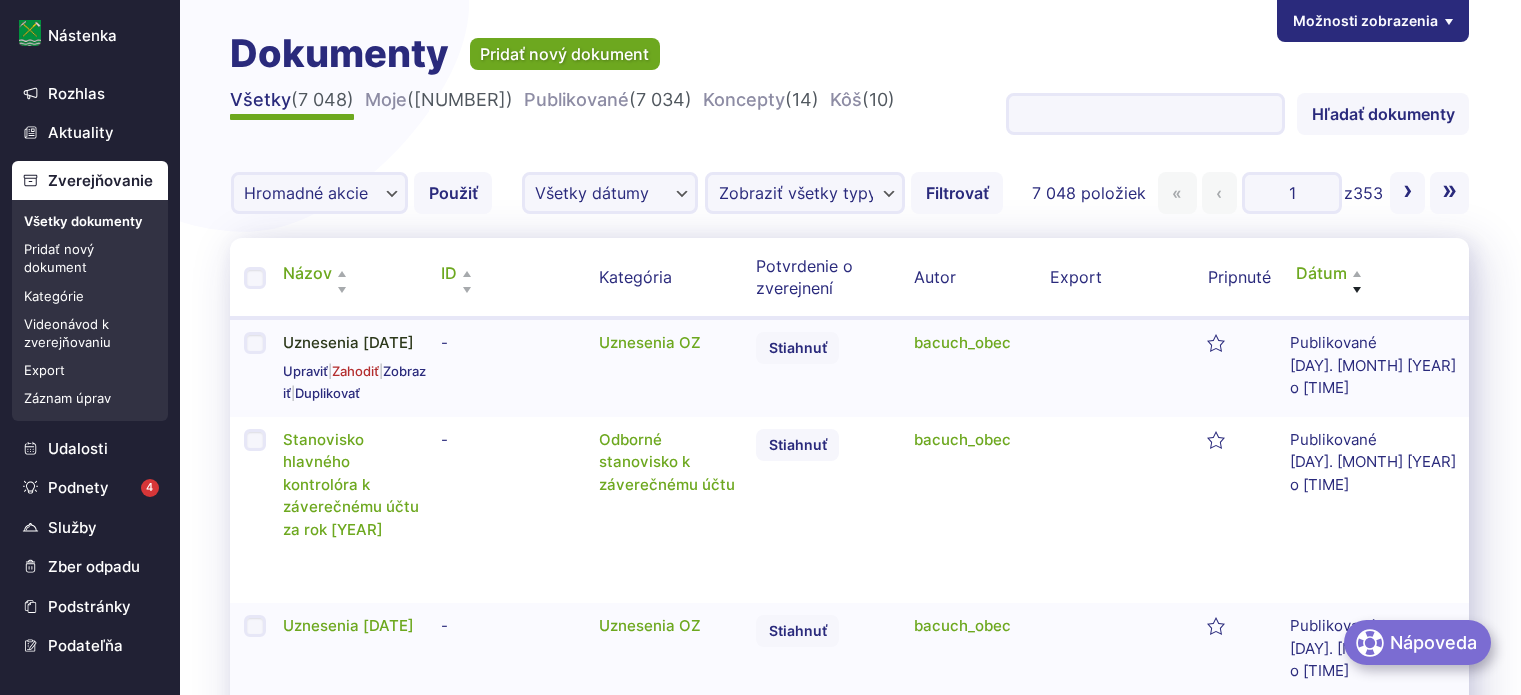 scroll, scrollTop: 0, scrollLeft: 0, axis: both 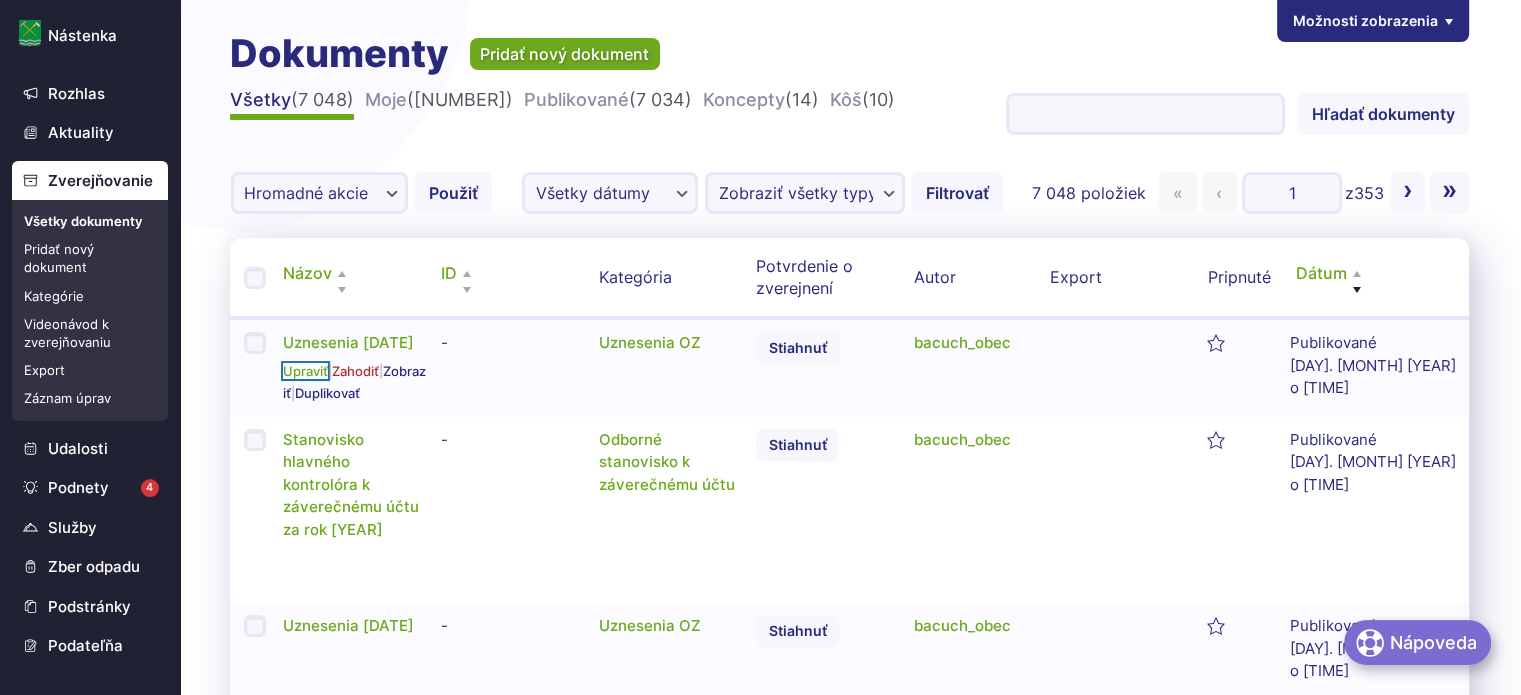 click on "Upraviť" at bounding box center [305, 371] 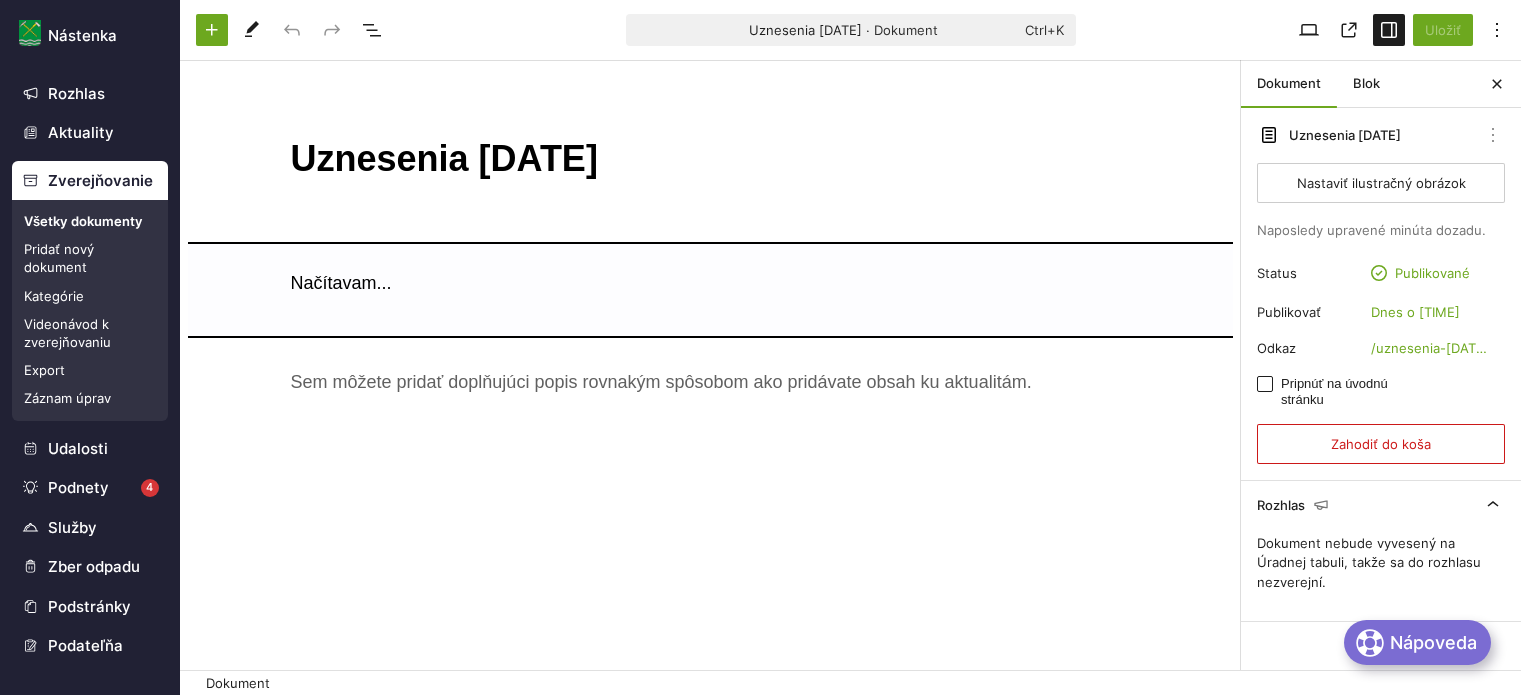 scroll, scrollTop: 0, scrollLeft: 0, axis: both 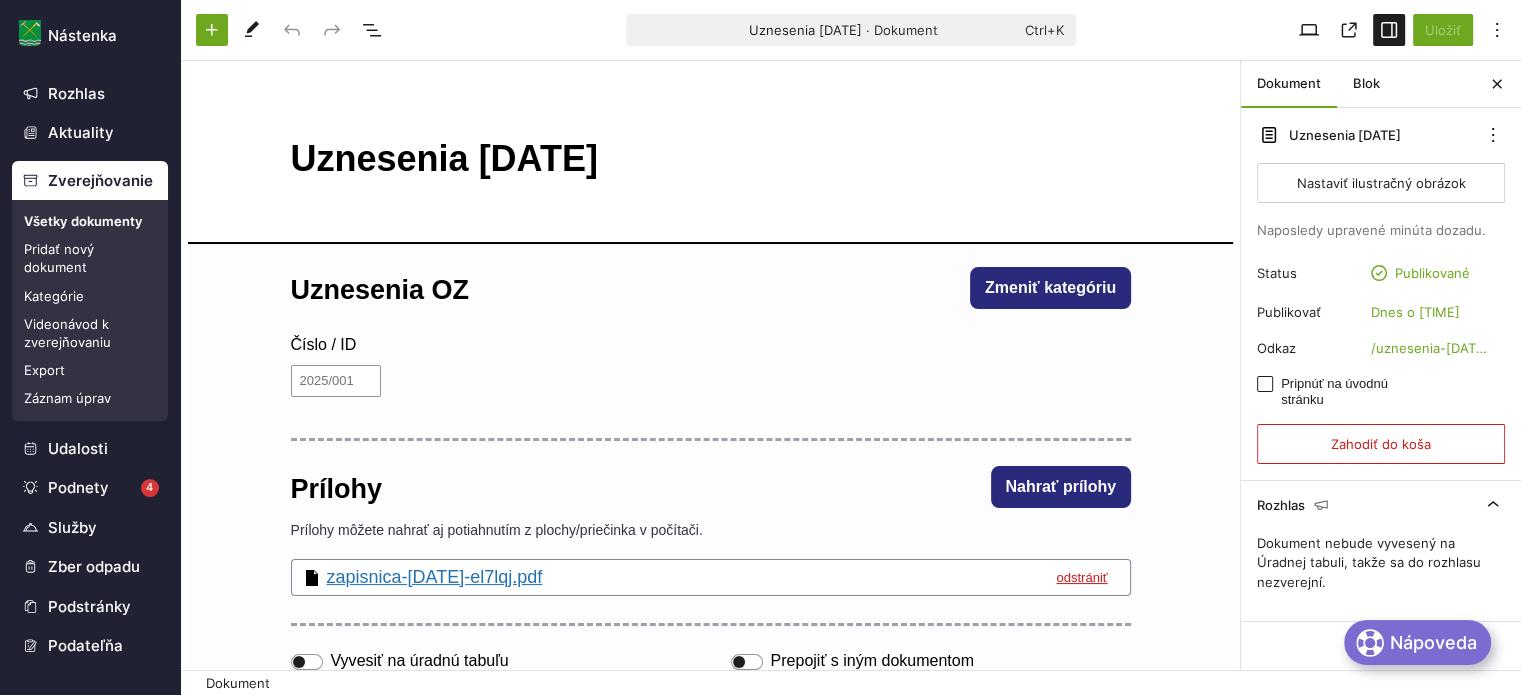 click on "Uznesenia [DATE]" at bounding box center (711, 159) 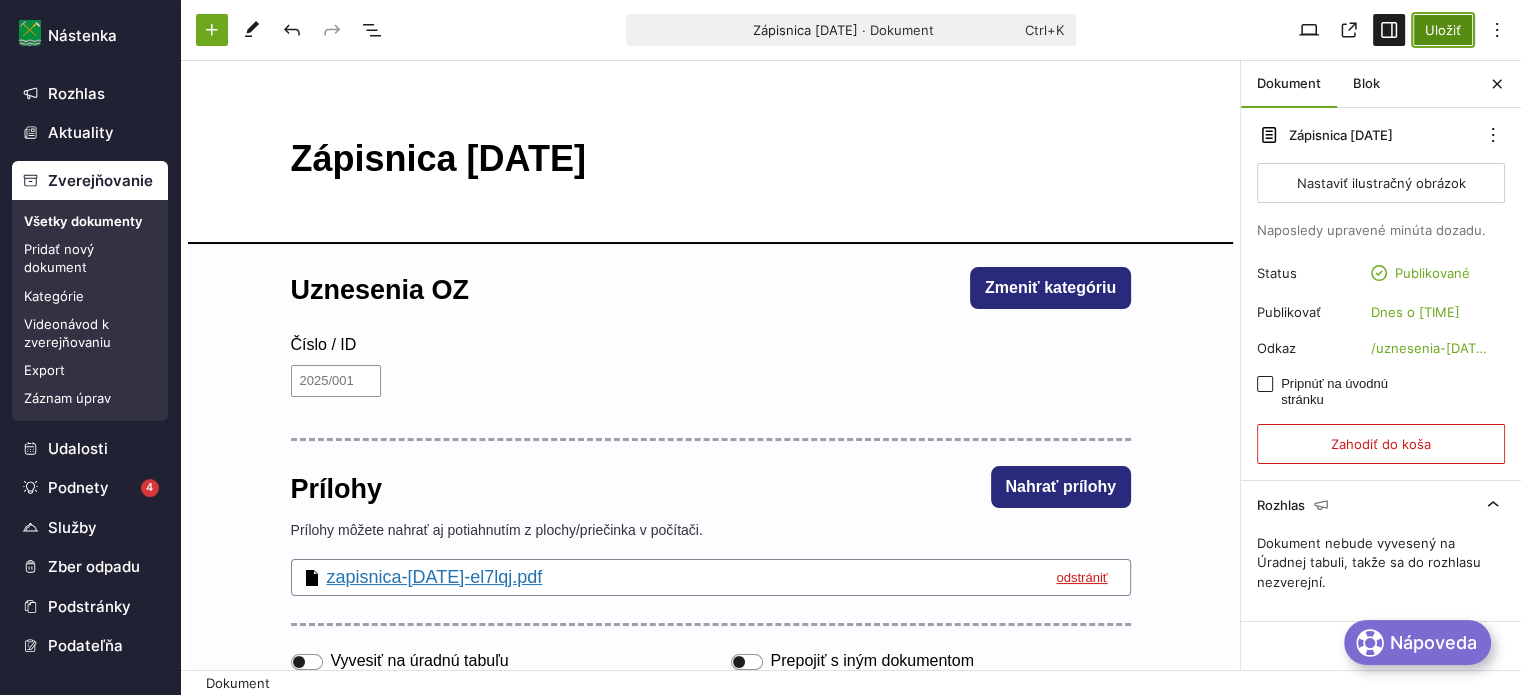 click on "Uložiť" at bounding box center (1443, 30) 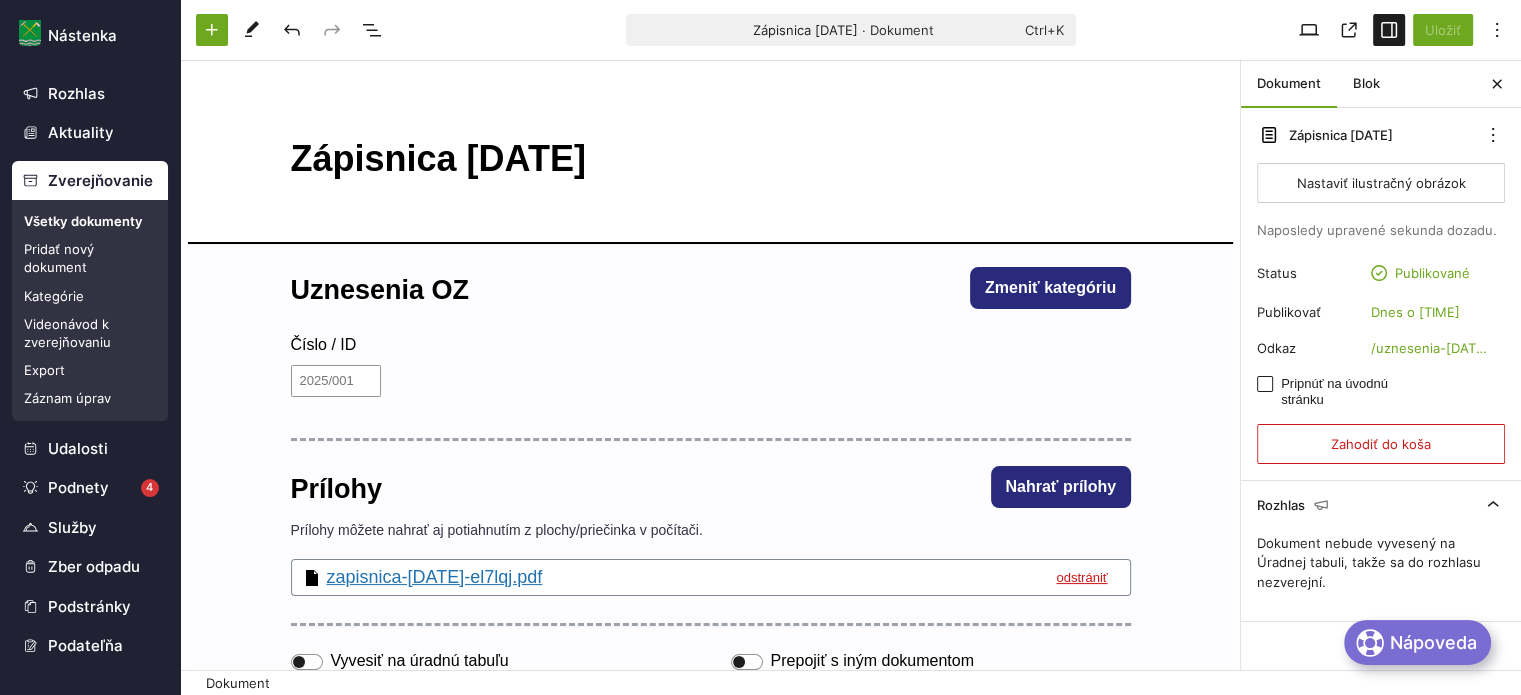 click on "Všetky dokumenty" at bounding box center (90, 221) 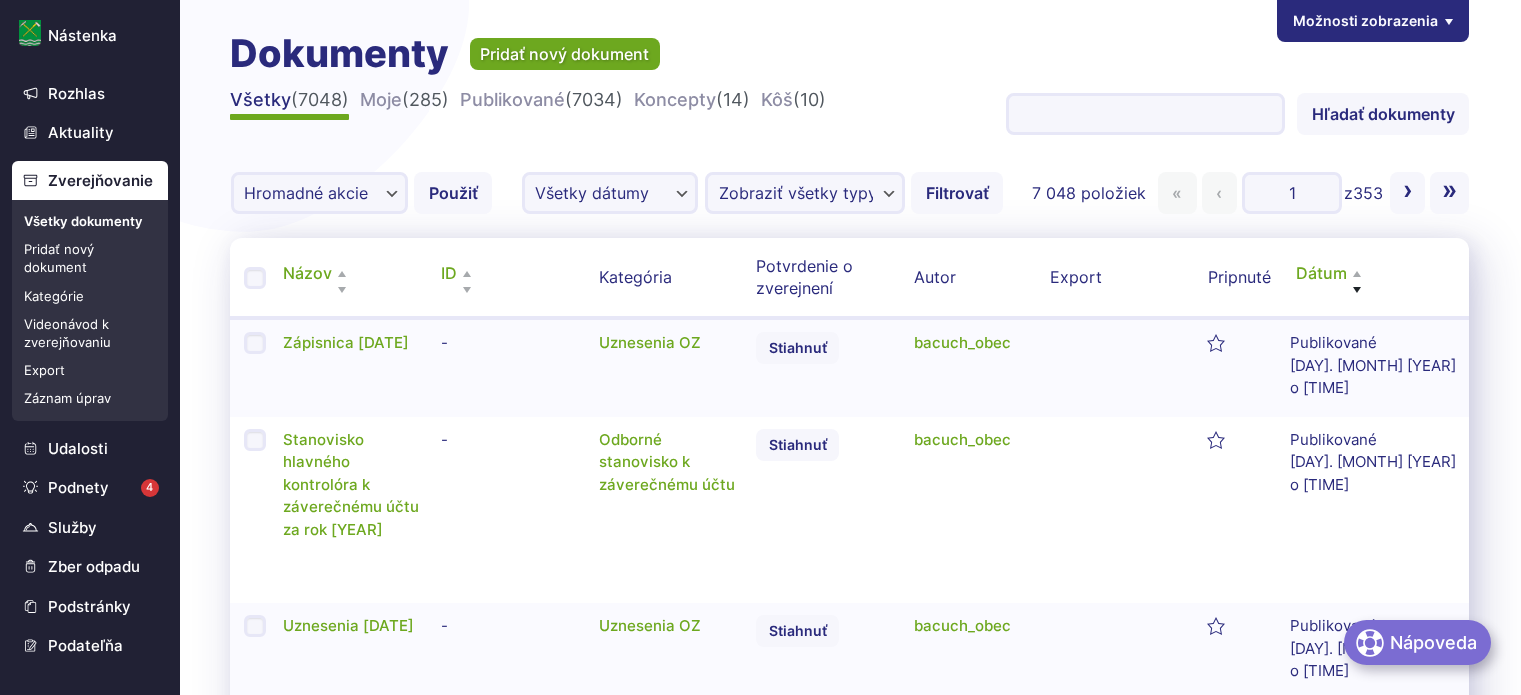 scroll, scrollTop: 0, scrollLeft: 0, axis: both 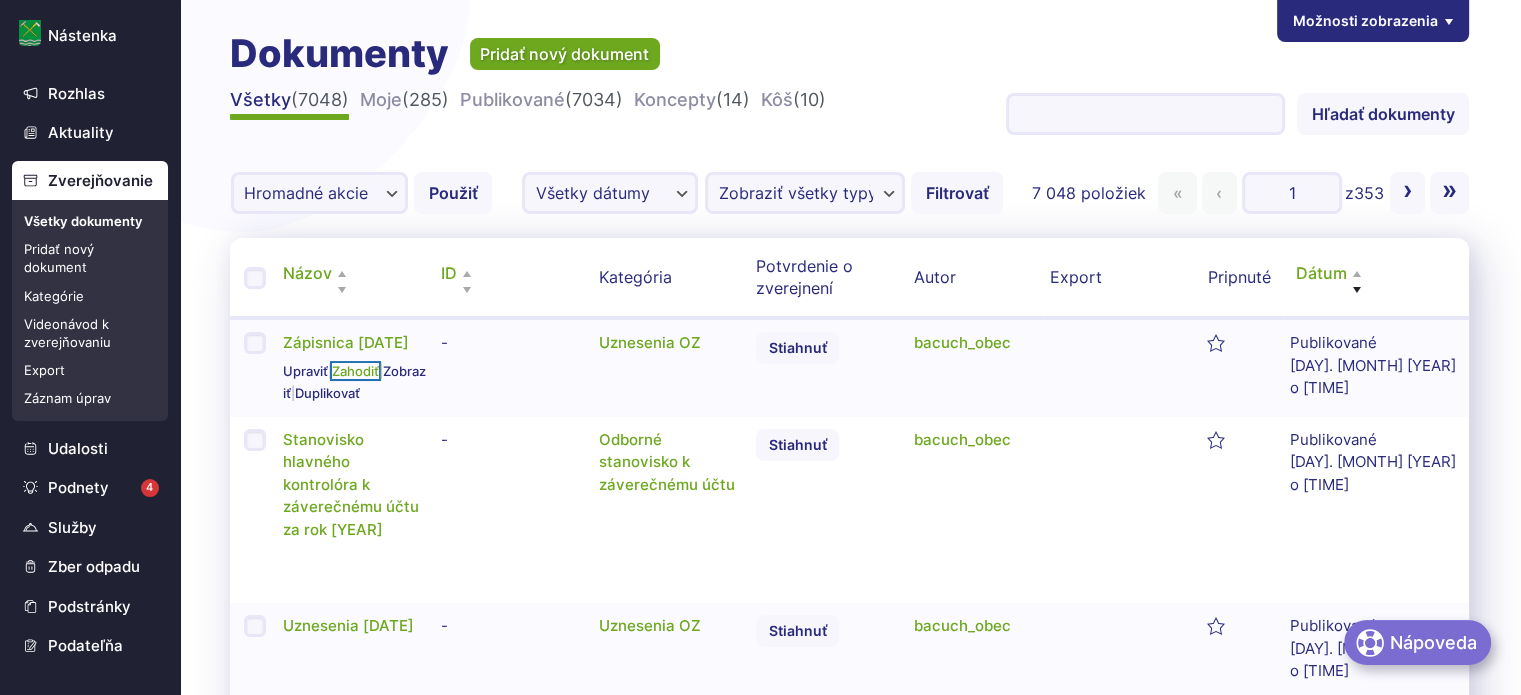 drag, startPoint x: 360, startPoint y: 395, endPoint x: 415, endPoint y: 374, distance: 58.872746 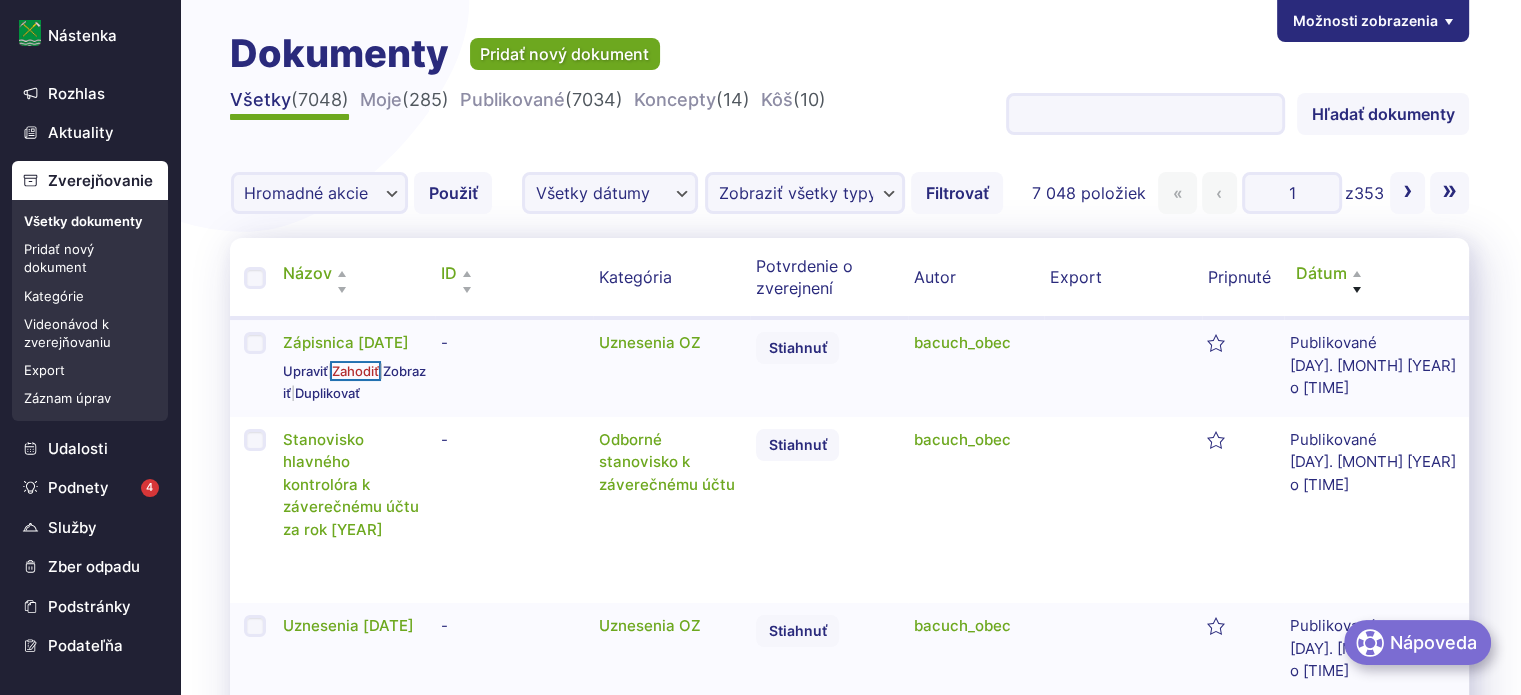 click on "Zahodiť" at bounding box center (355, 371) 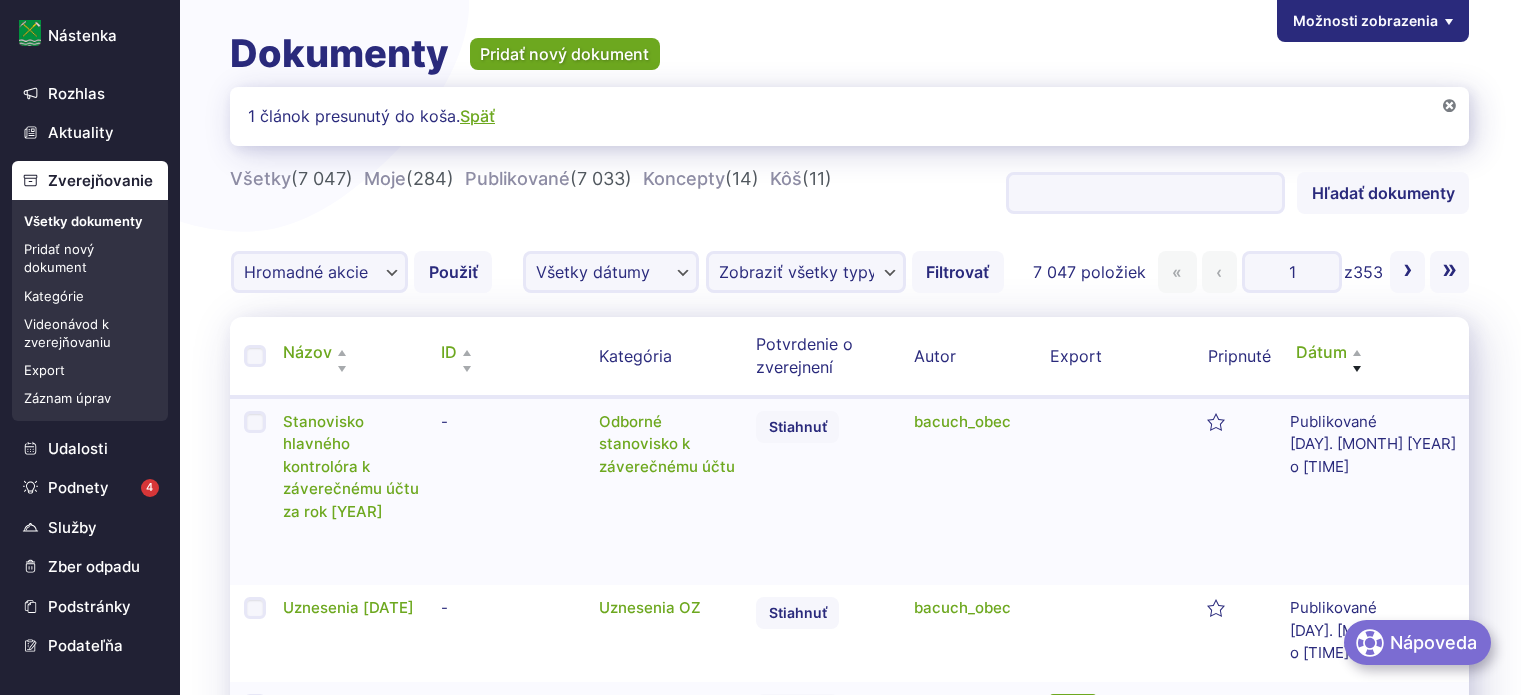 scroll, scrollTop: 0, scrollLeft: 0, axis: both 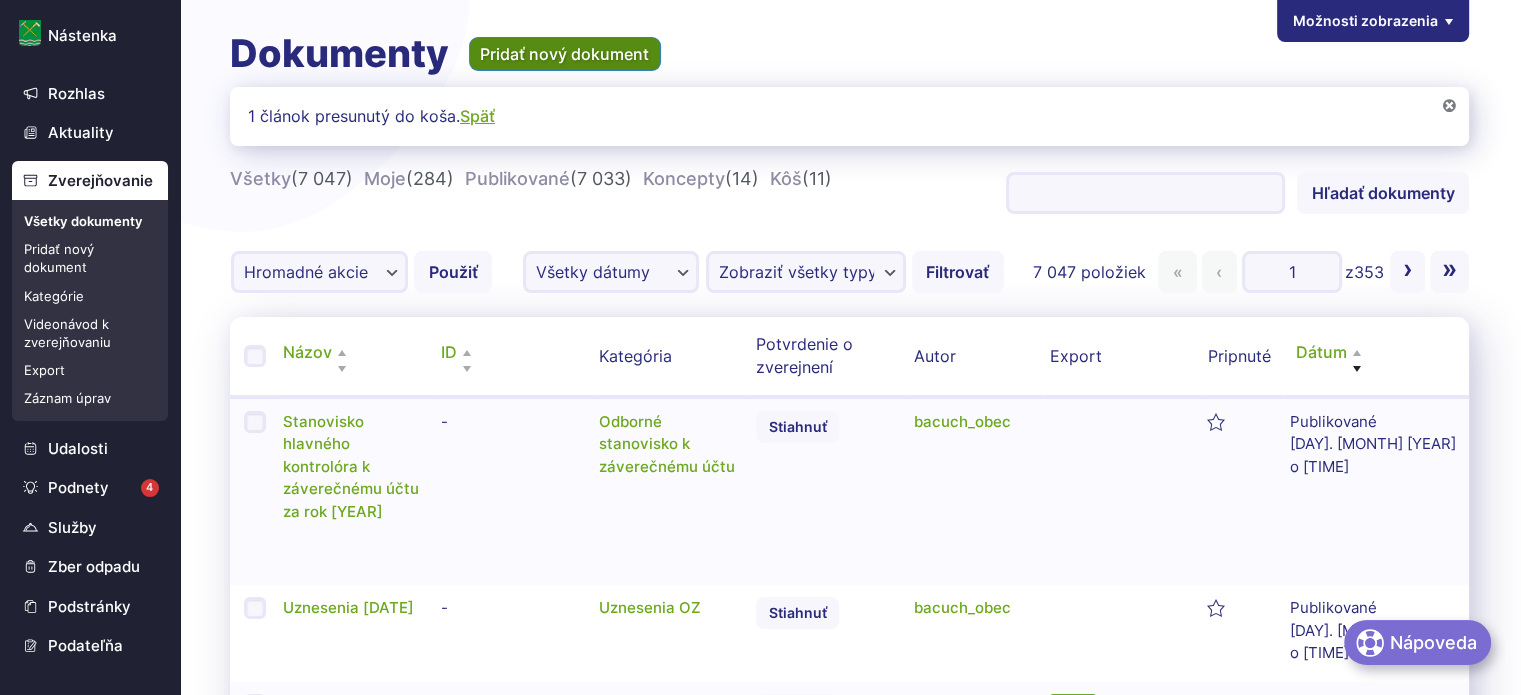 click on "Pridať nový dokument" at bounding box center (565, 54) 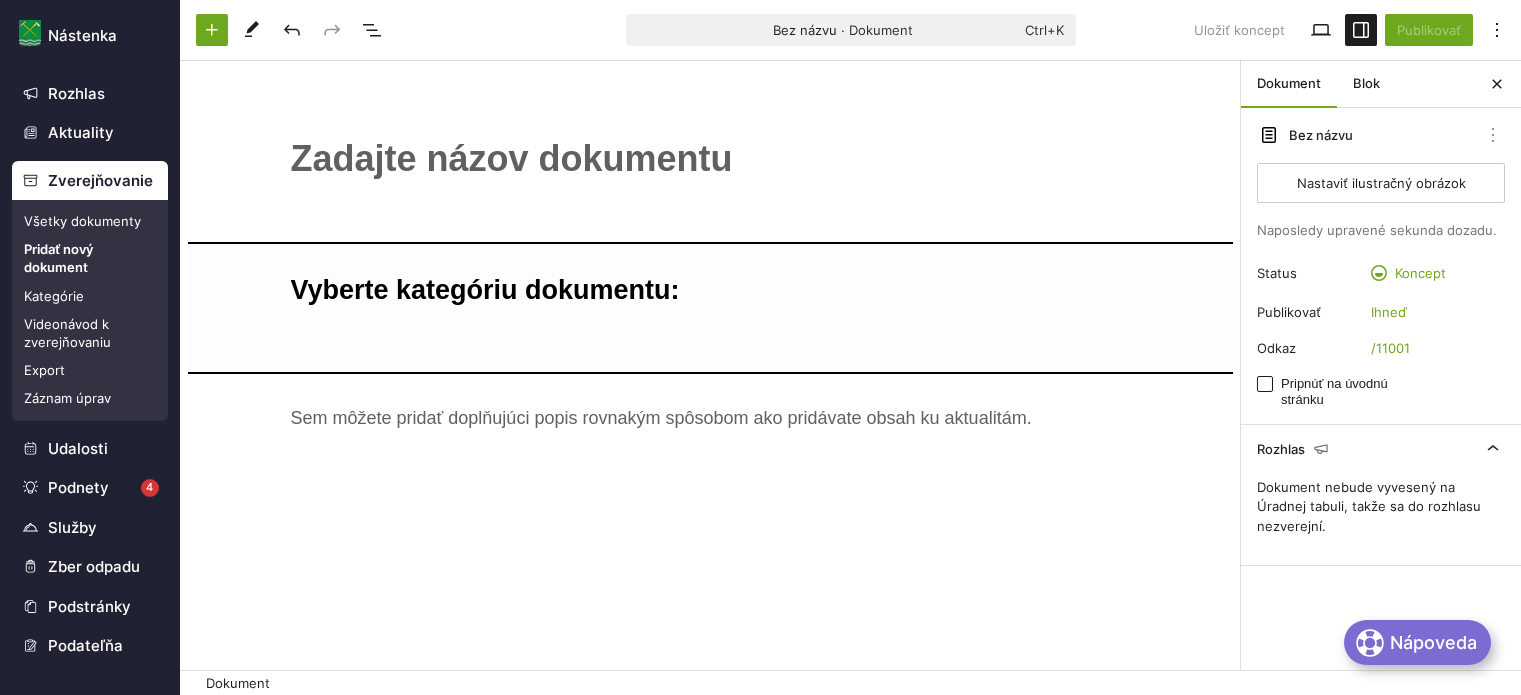 scroll, scrollTop: 0, scrollLeft: 0, axis: both 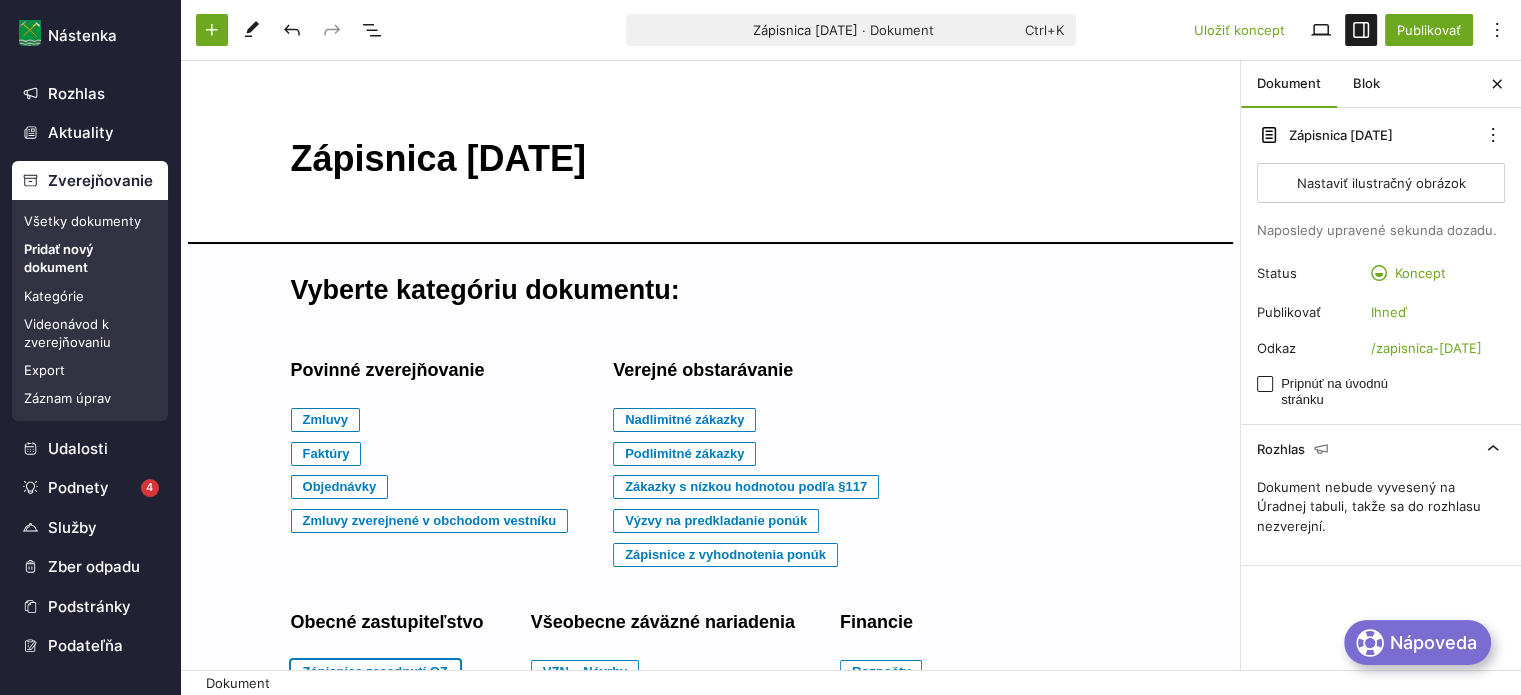 click on "Zápisnice zasadnutí OZ" at bounding box center [326, 420] 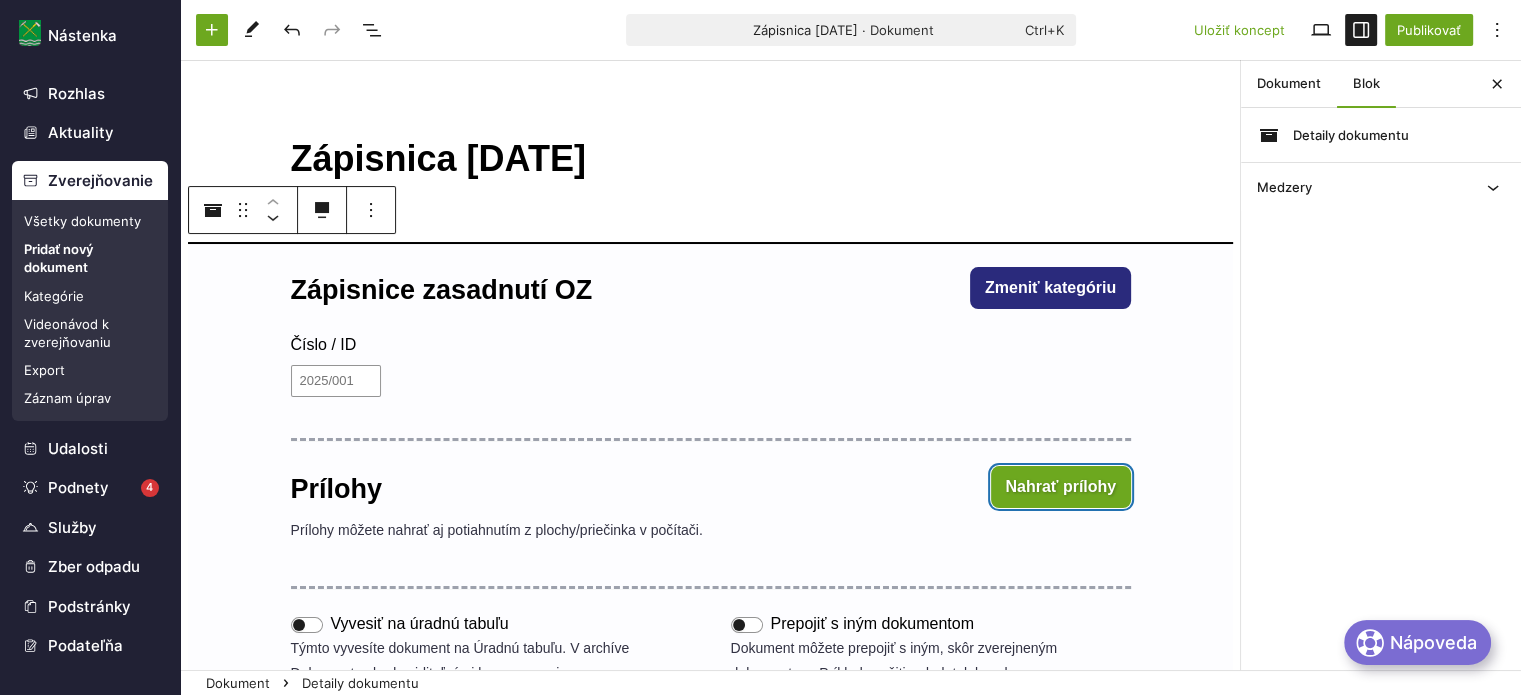 click on "Nahrať prílohy" at bounding box center (1061, 487) 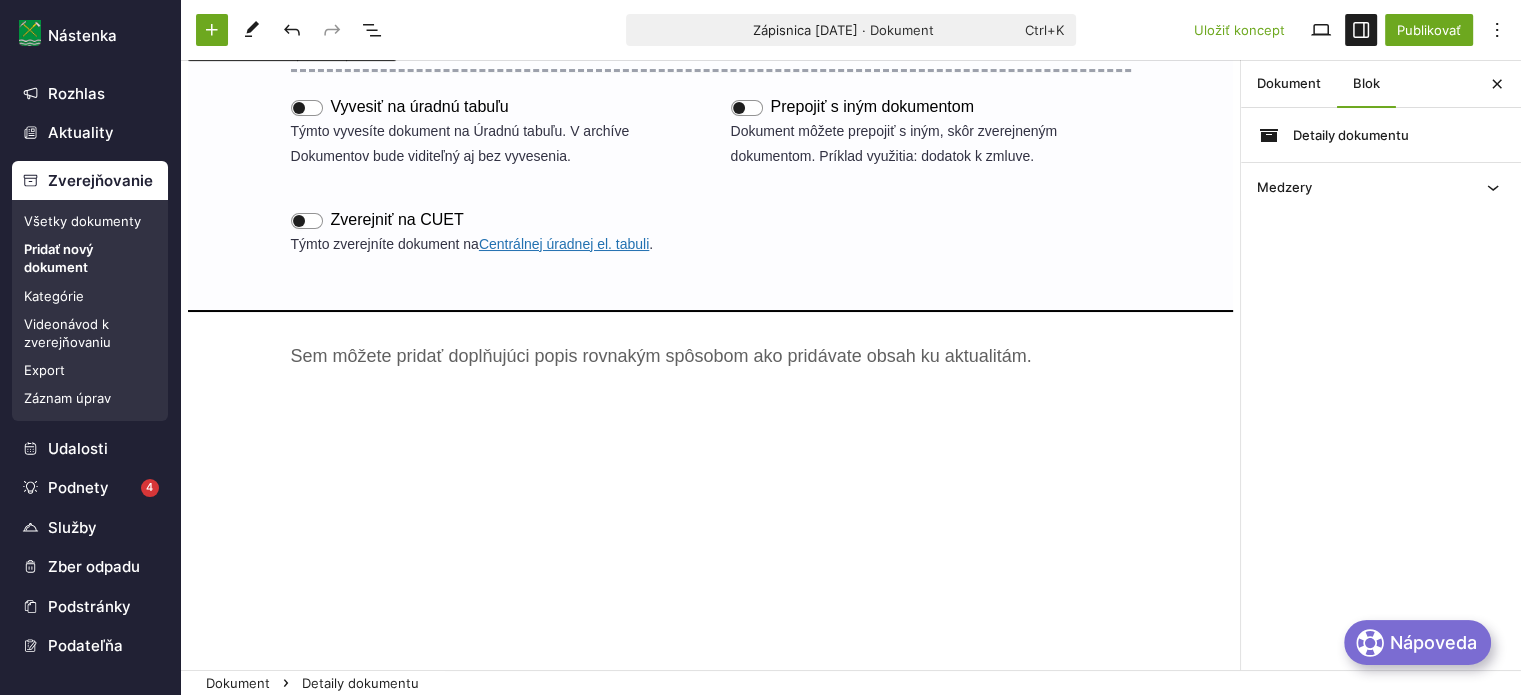 scroll, scrollTop: 133, scrollLeft: 0, axis: vertical 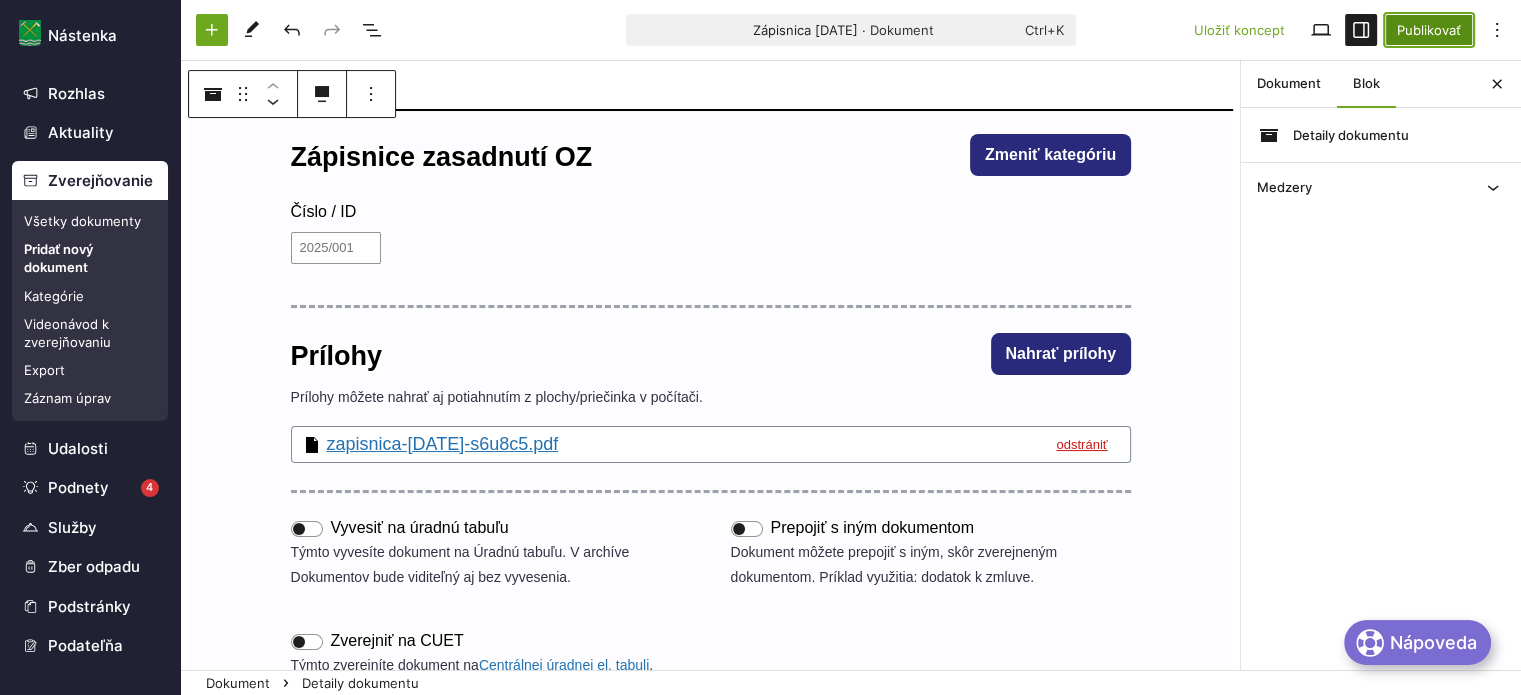 click on "Publikovať" at bounding box center [1429, 30] 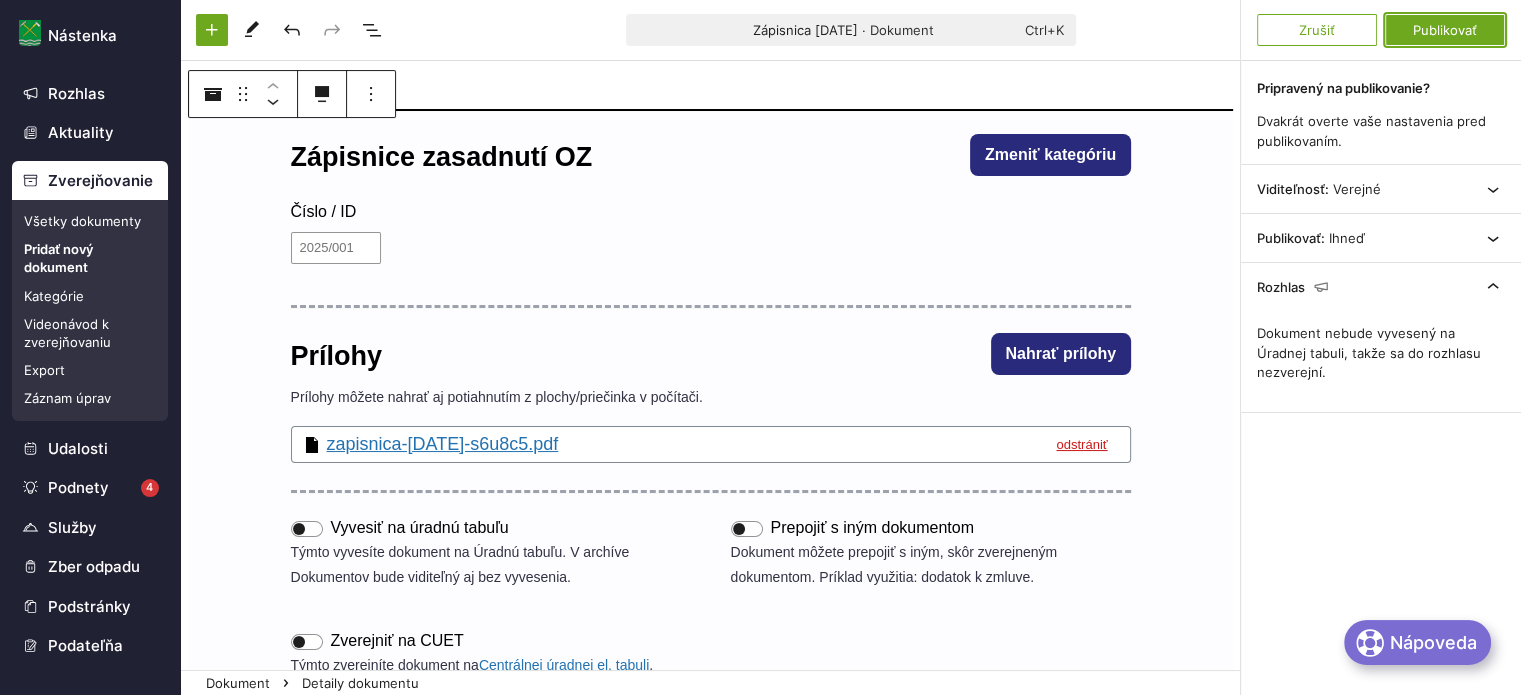 click on "Publikovať" at bounding box center [1445, 30] 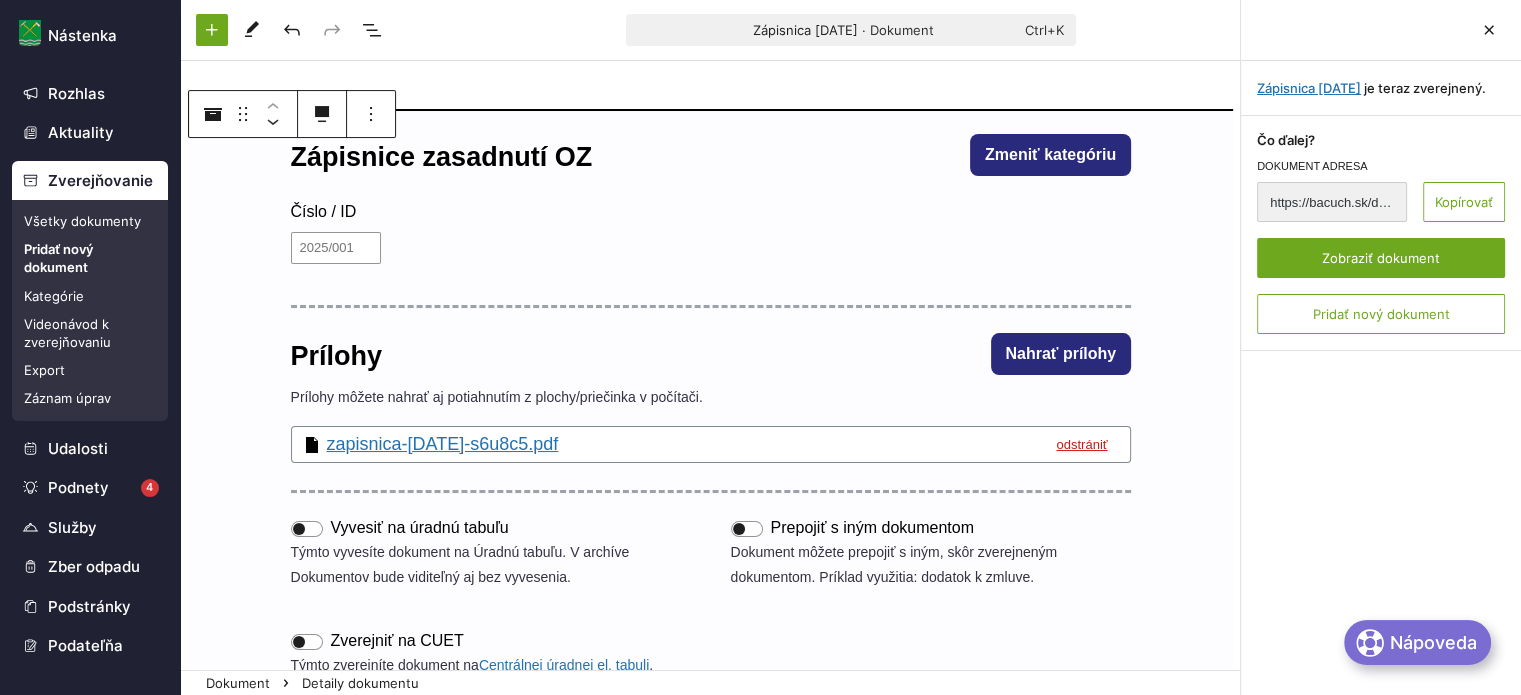 scroll, scrollTop: 585, scrollLeft: 0, axis: vertical 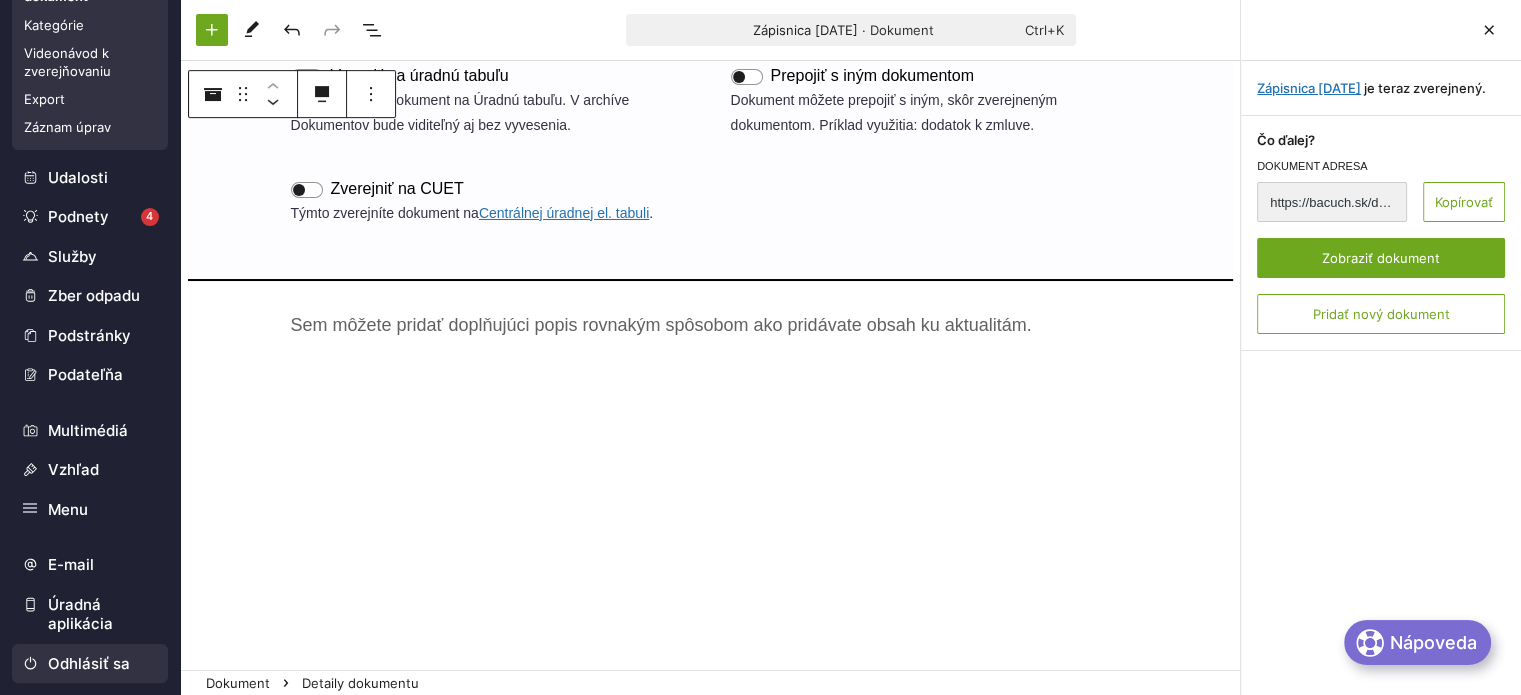 click on "Odhlásiť sa" at bounding box center [90, 664] 